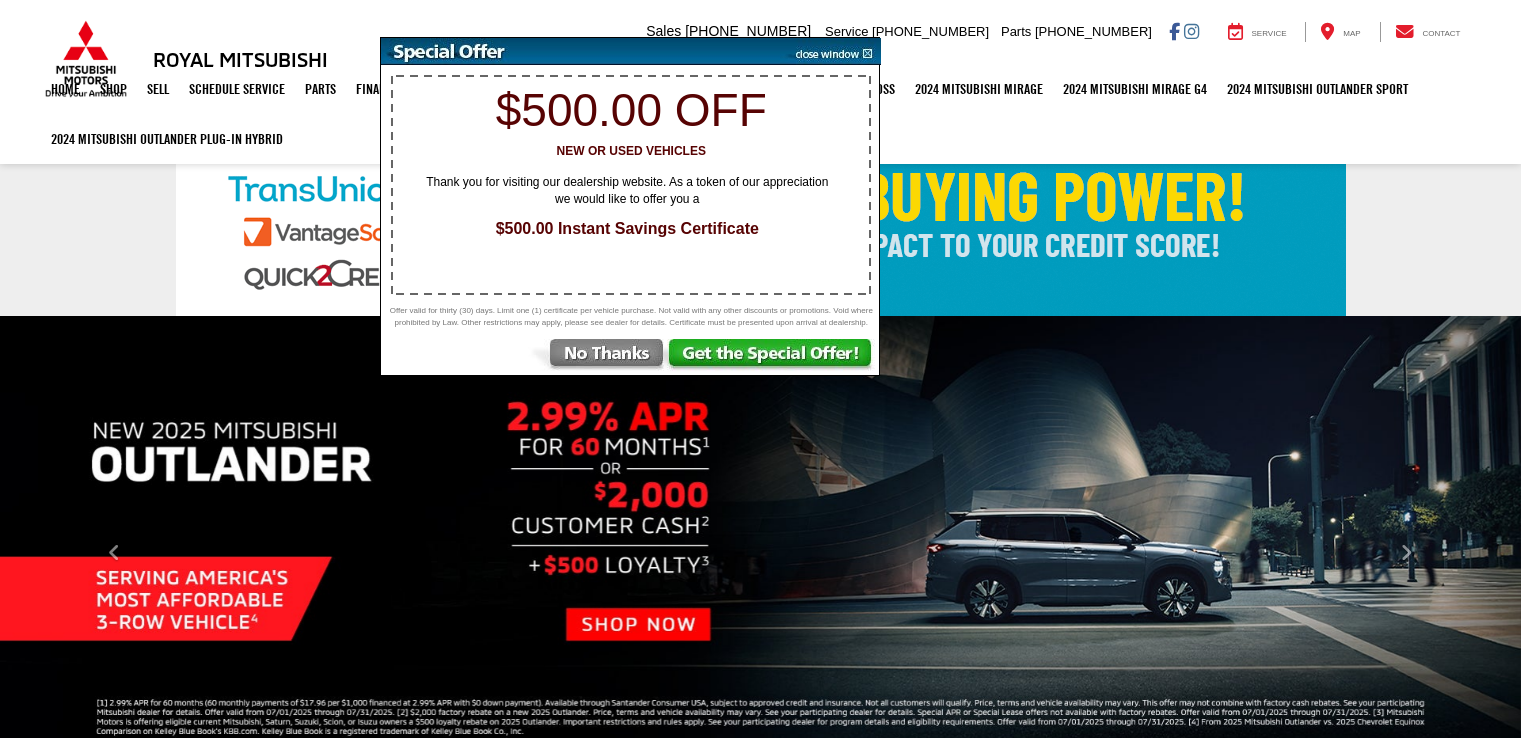 select on "Mitsubishi" 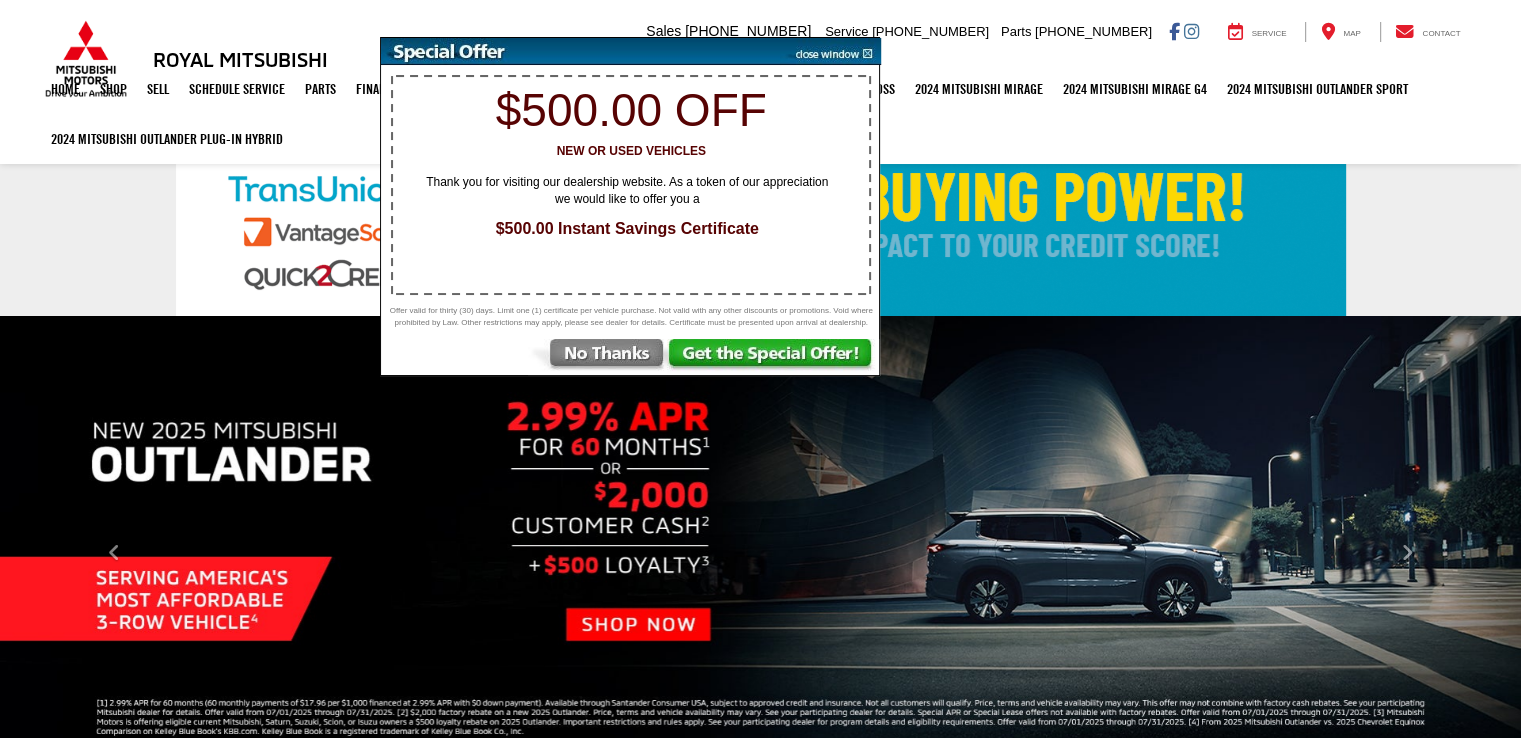scroll, scrollTop: 0, scrollLeft: 0, axis: both 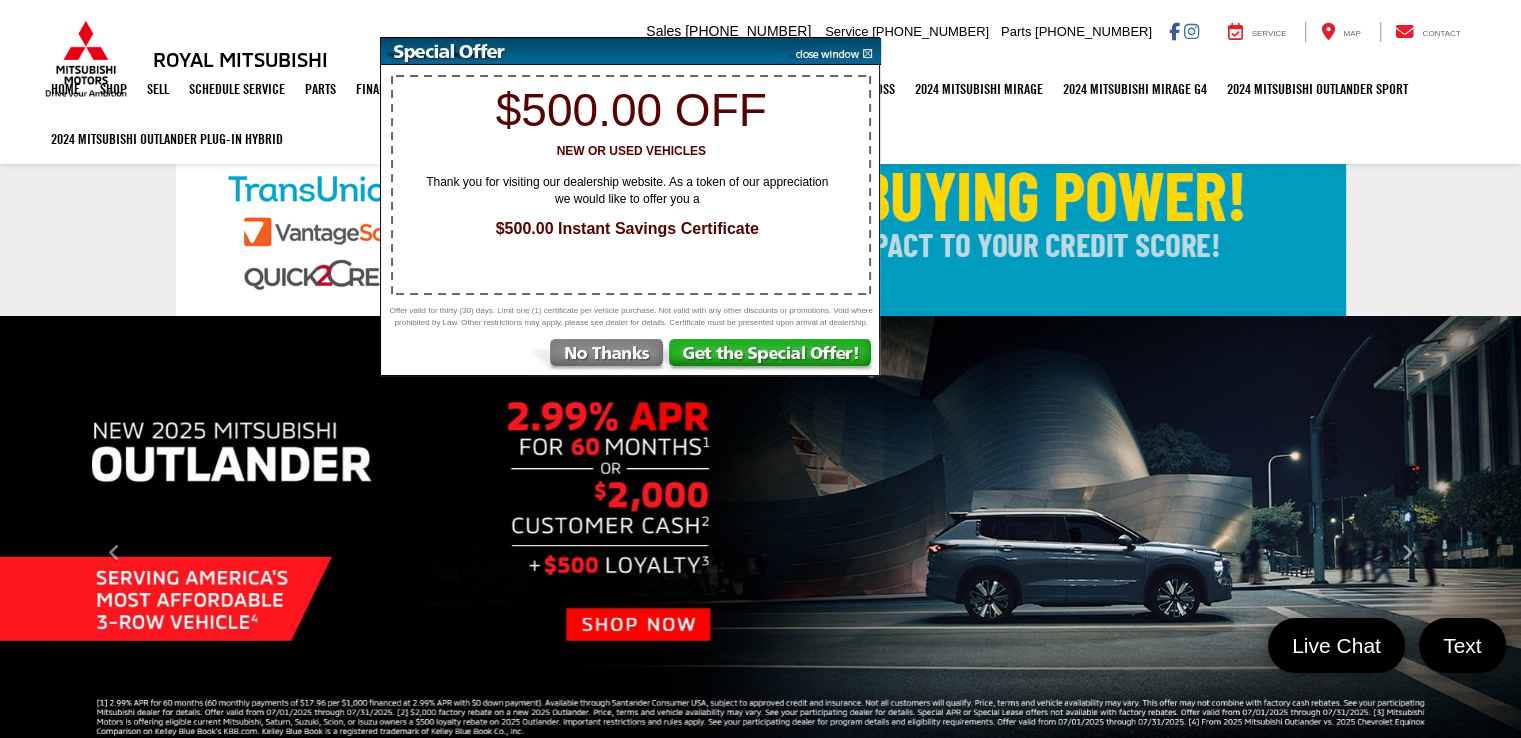click at bounding box center (830, 51) 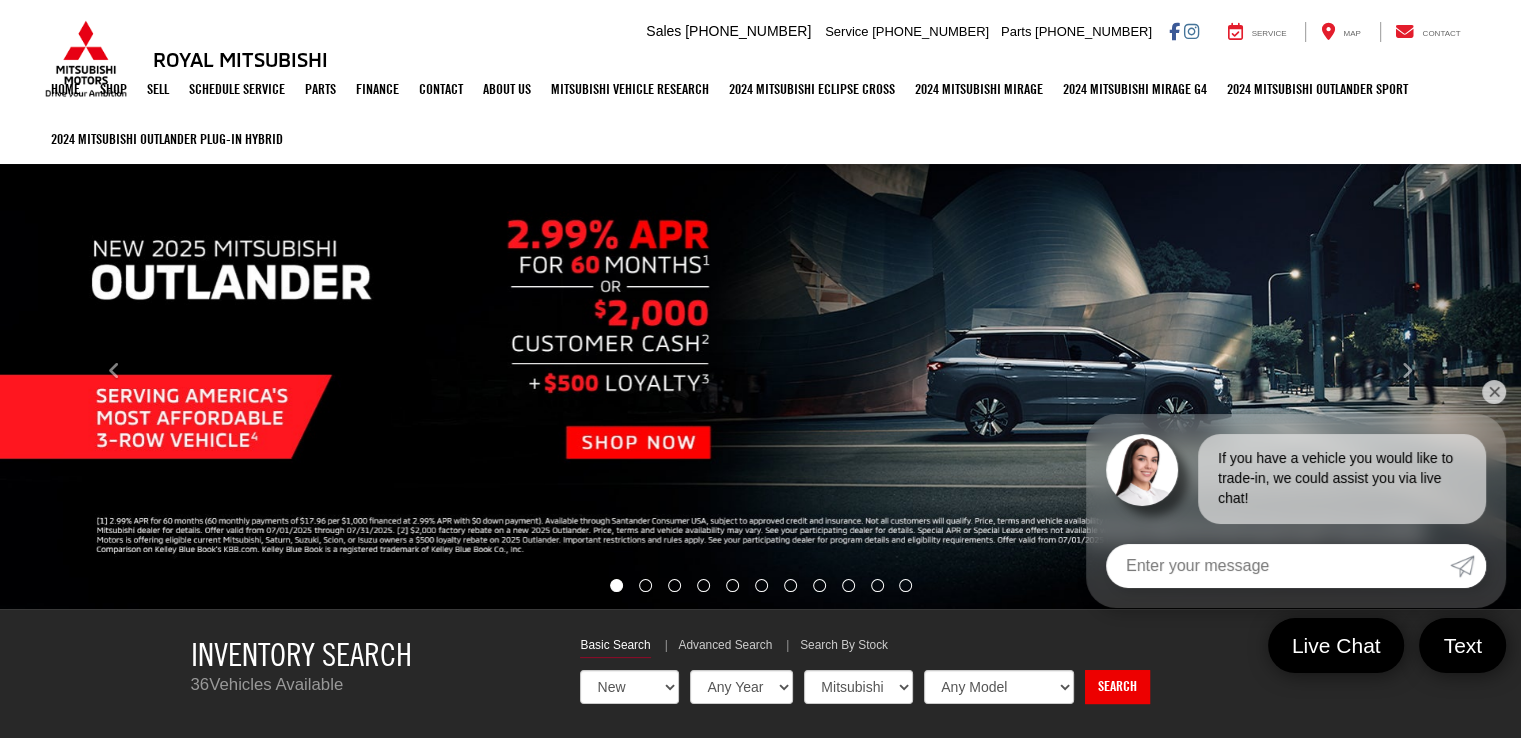 scroll, scrollTop: 400, scrollLeft: 0, axis: vertical 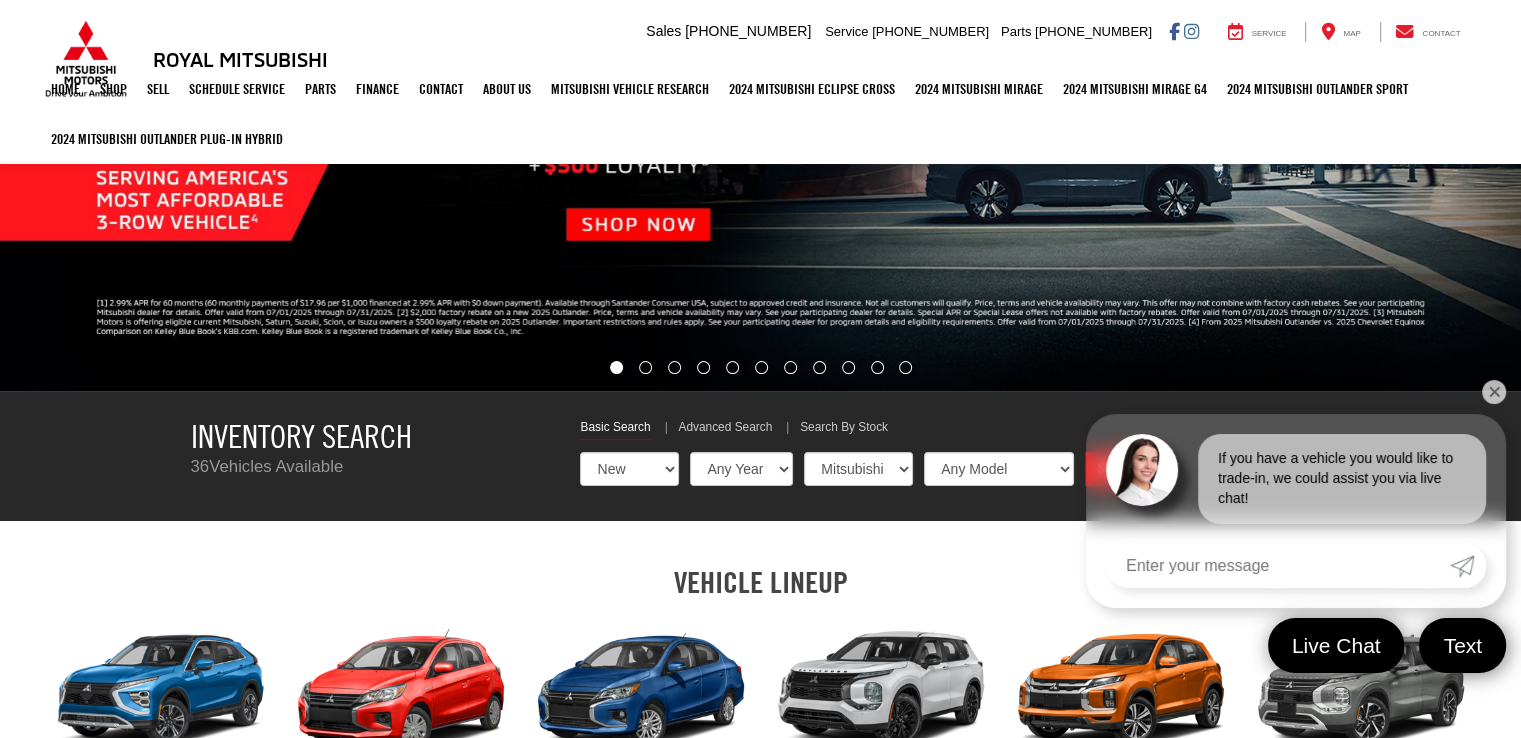click on "✕" at bounding box center (1494, 392) 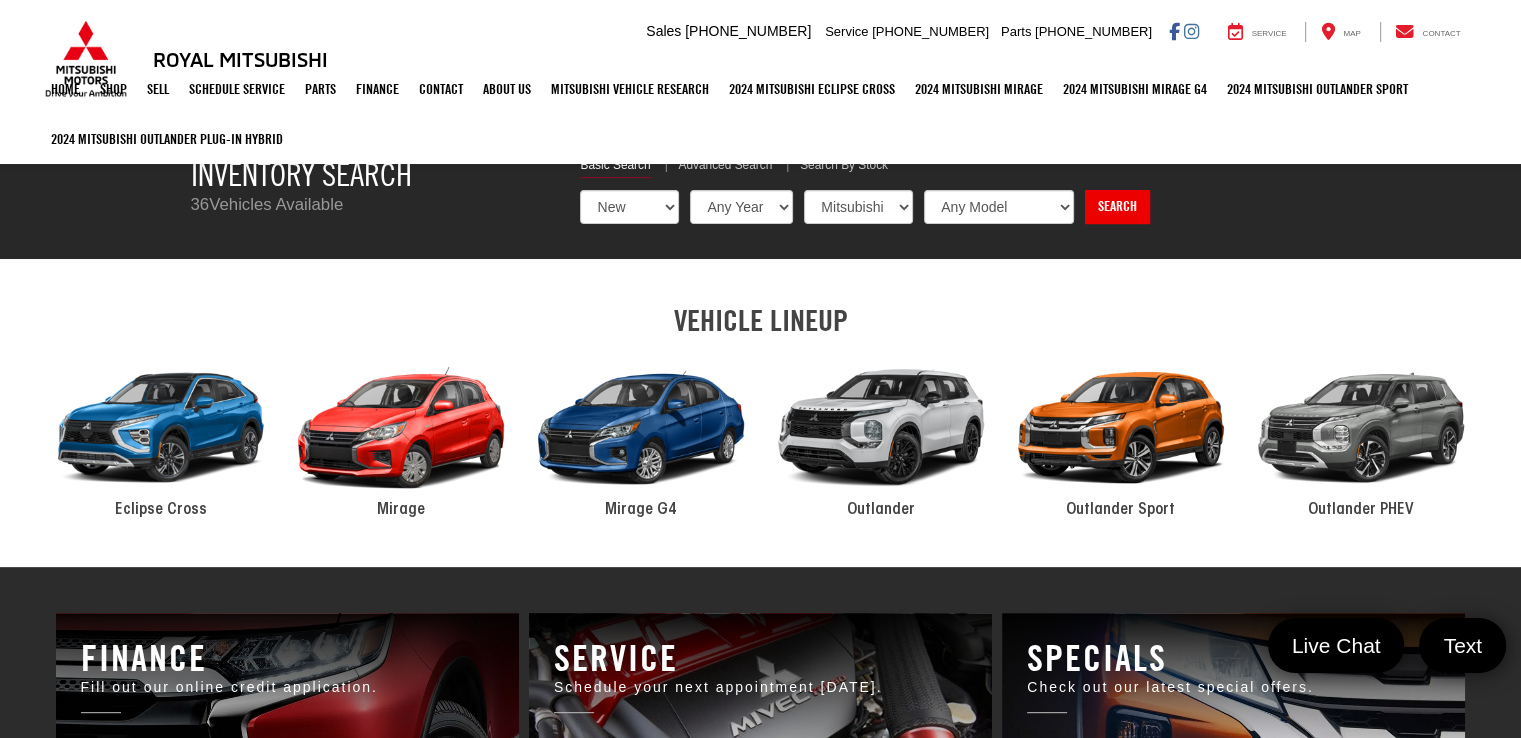 scroll, scrollTop: 700, scrollLeft: 0, axis: vertical 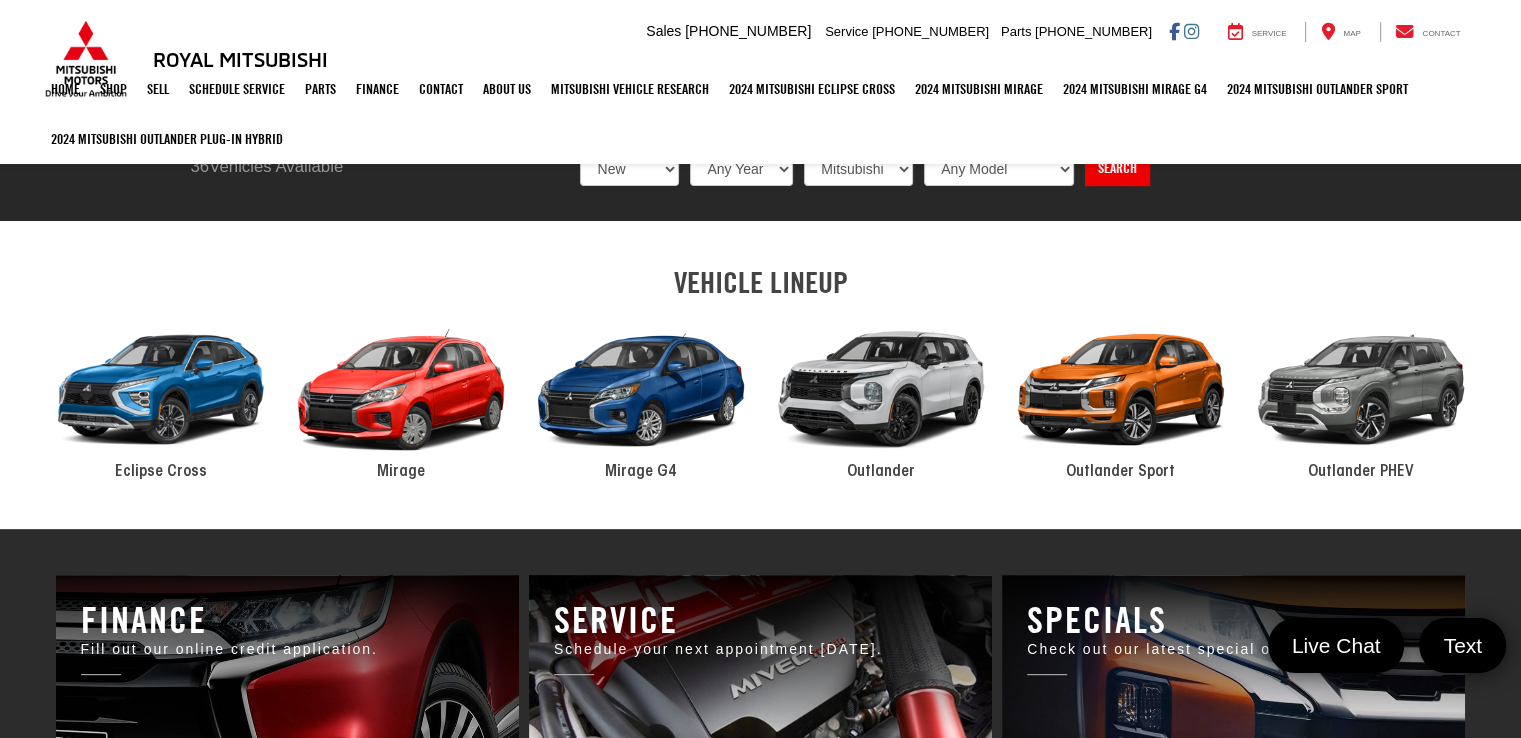 click at bounding box center [1361, 390] 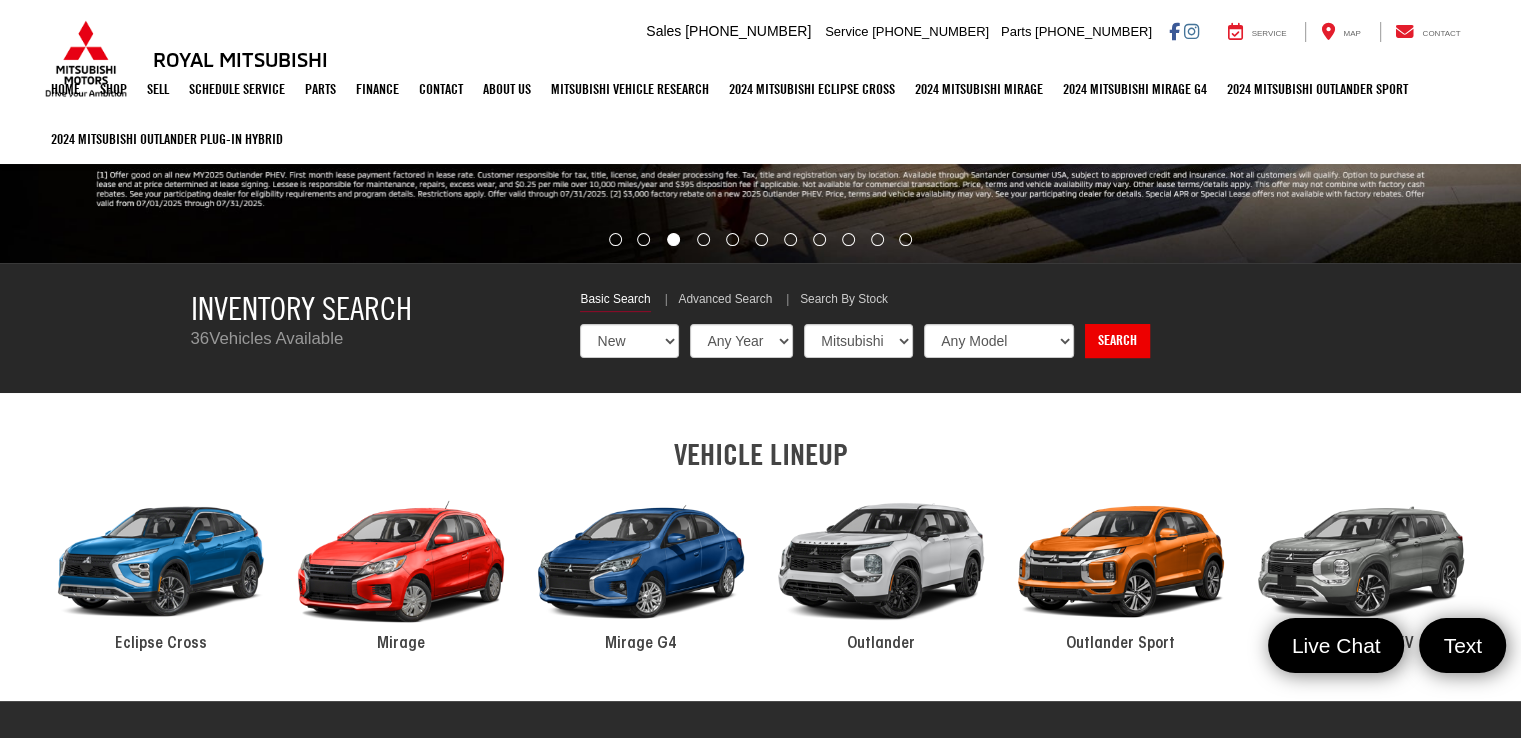 scroll, scrollTop: 300, scrollLeft: 0, axis: vertical 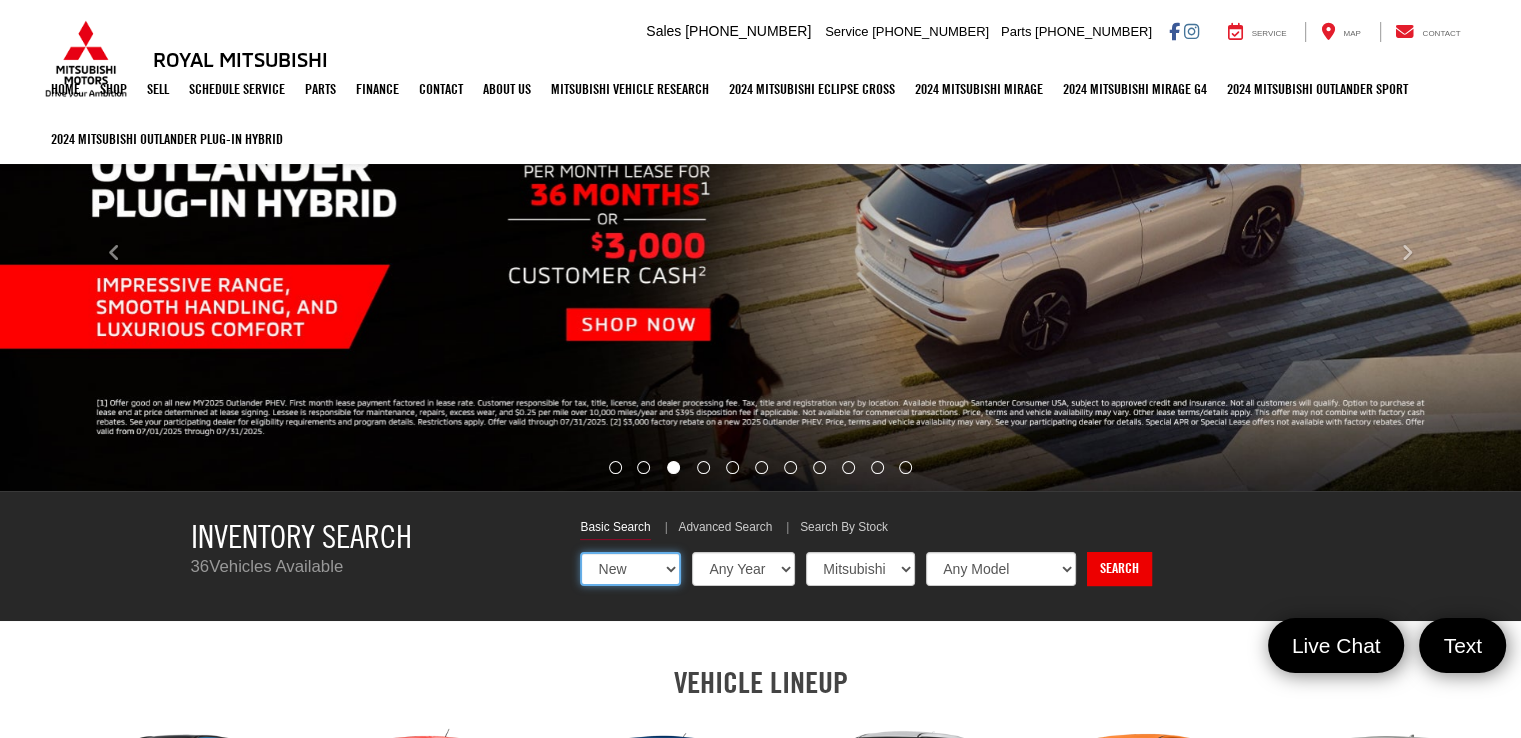 click on "New
Used Certified" at bounding box center [630, 569] 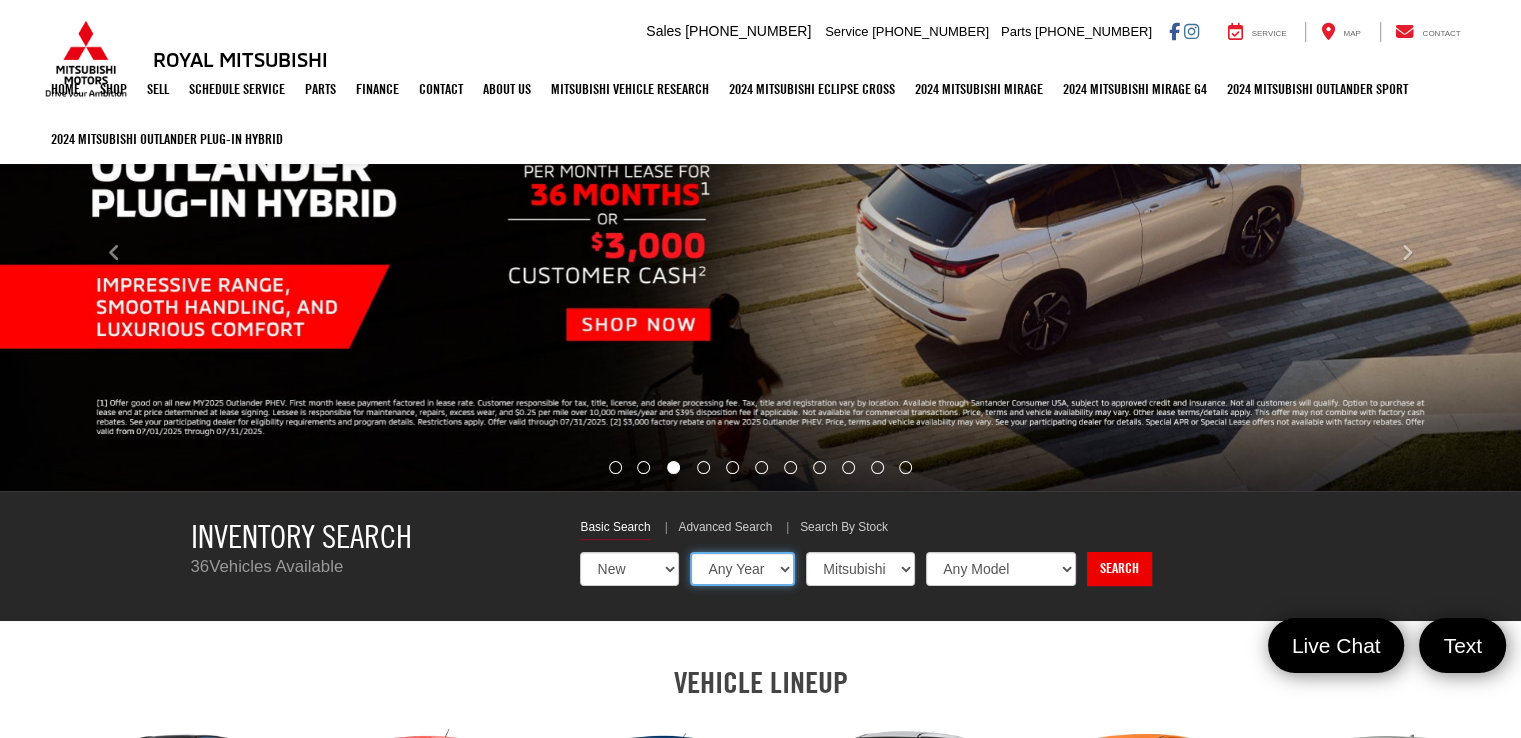 click on "Any Year 2025 2024" at bounding box center [742, 569] 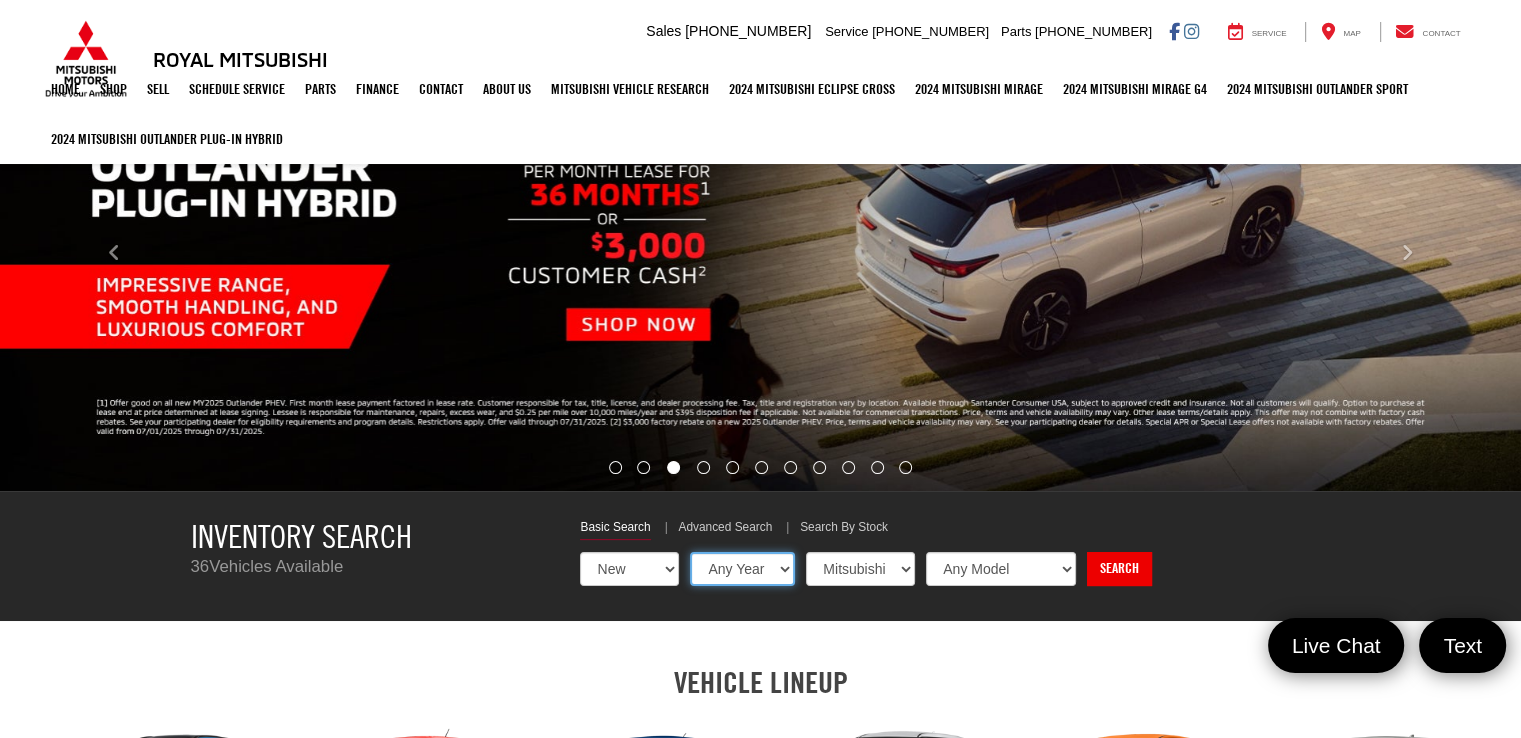 select on "2025" 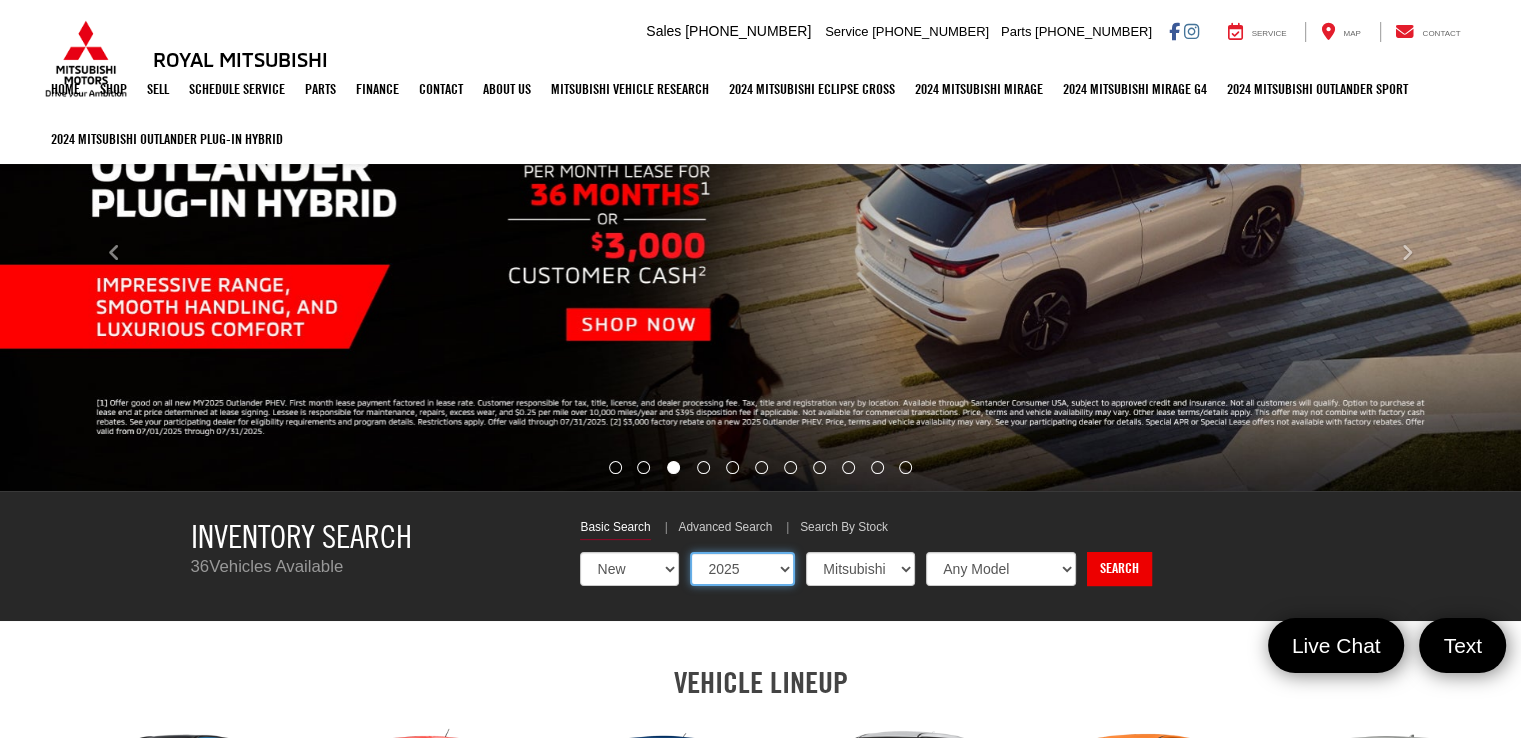 click on "Any Year 2025 2024" at bounding box center [742, 569] 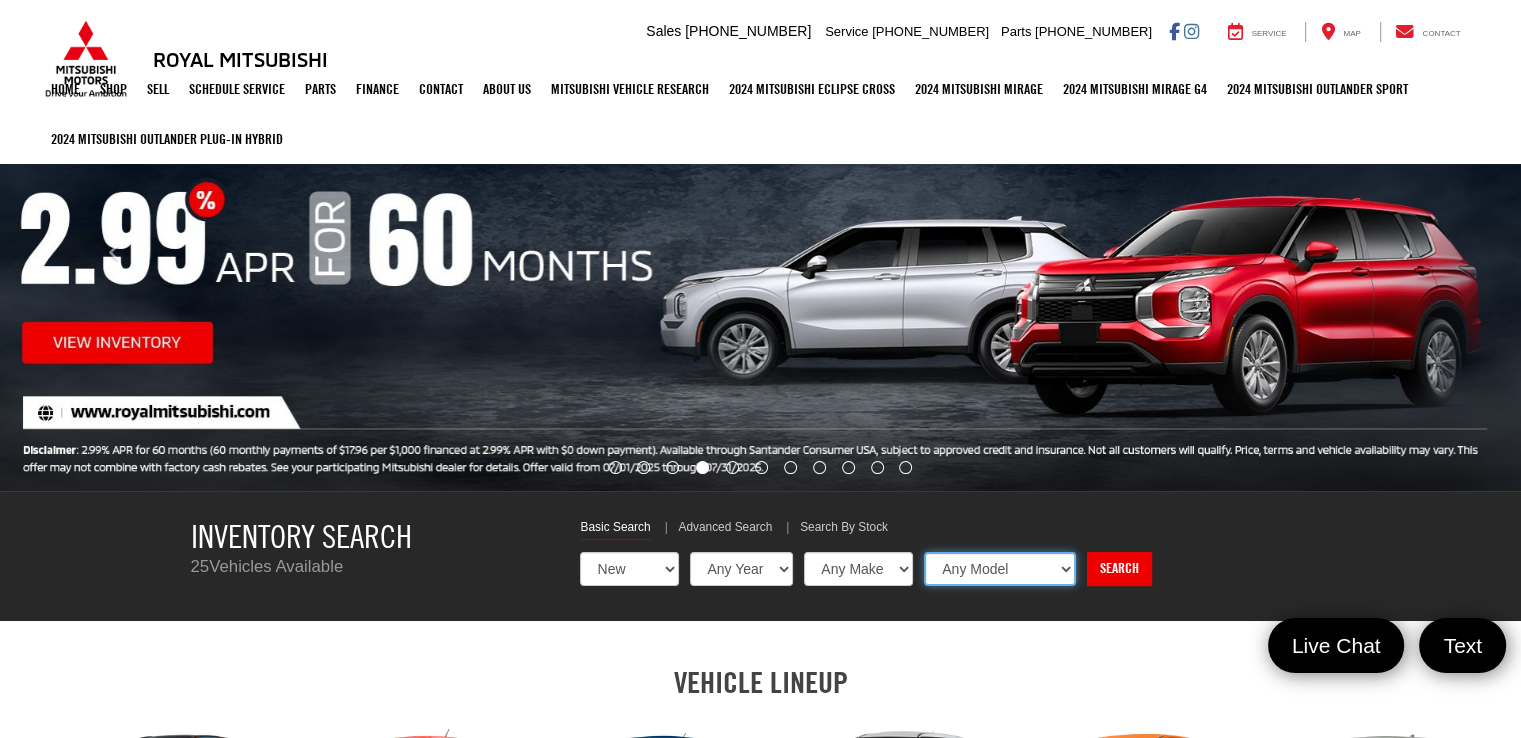 click on "Any Model Eclipse Cross Outlander Outlander PHEV Outlander Sport" at bounding box center (1000, 569) 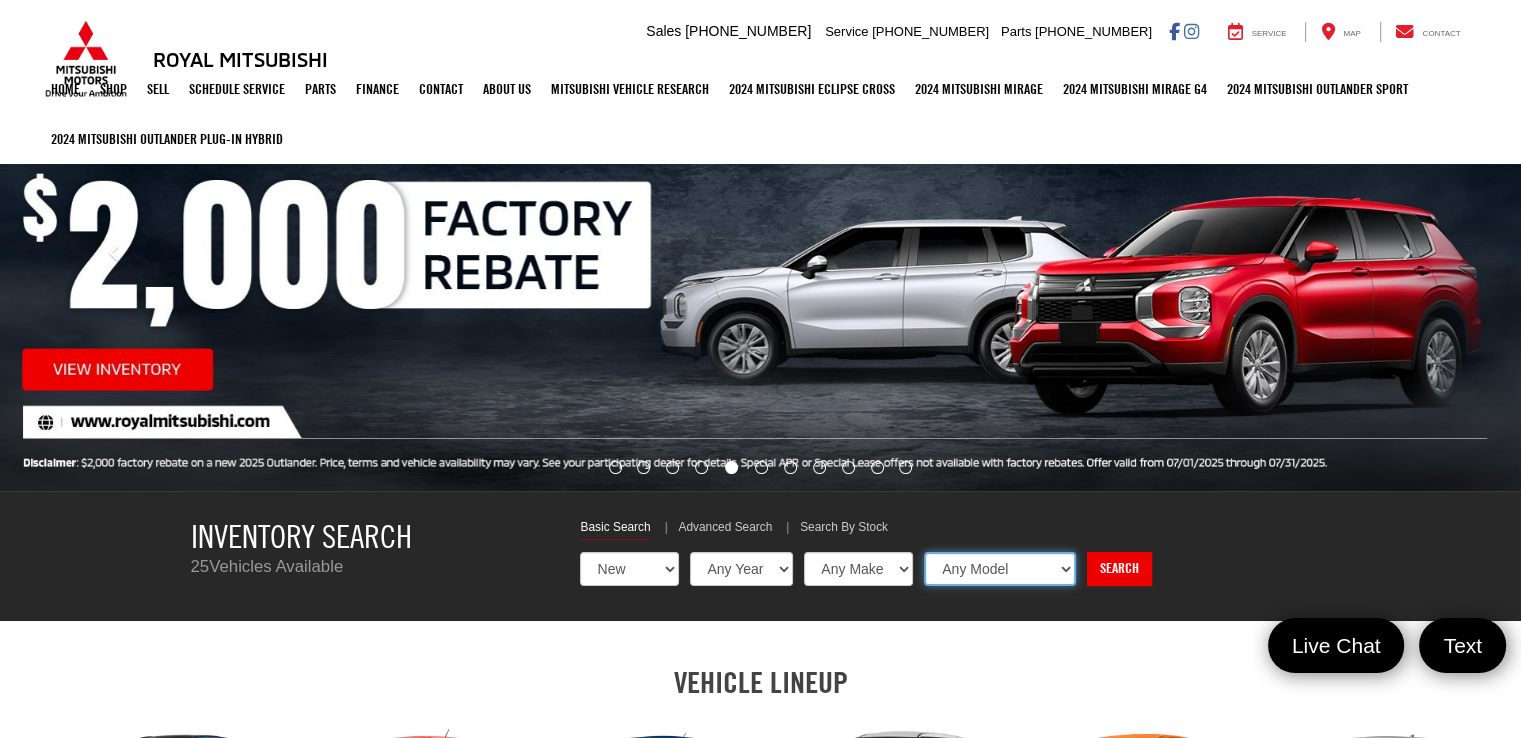 select on "Outlander PHEV" 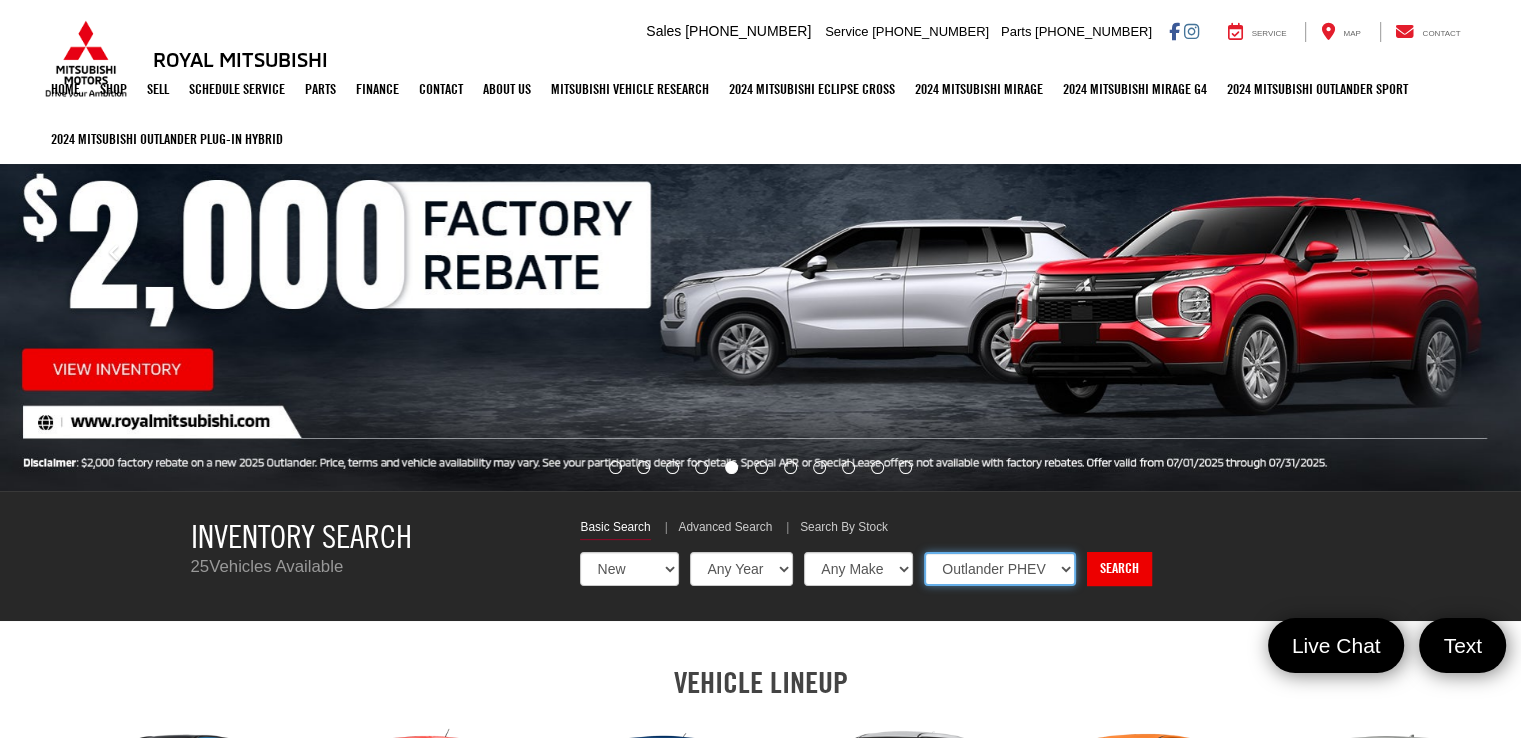 click on "Any Model Eclipse Cross Outlander Outlander PHEV Outlander Sport" at bounding box center (1000, 569) 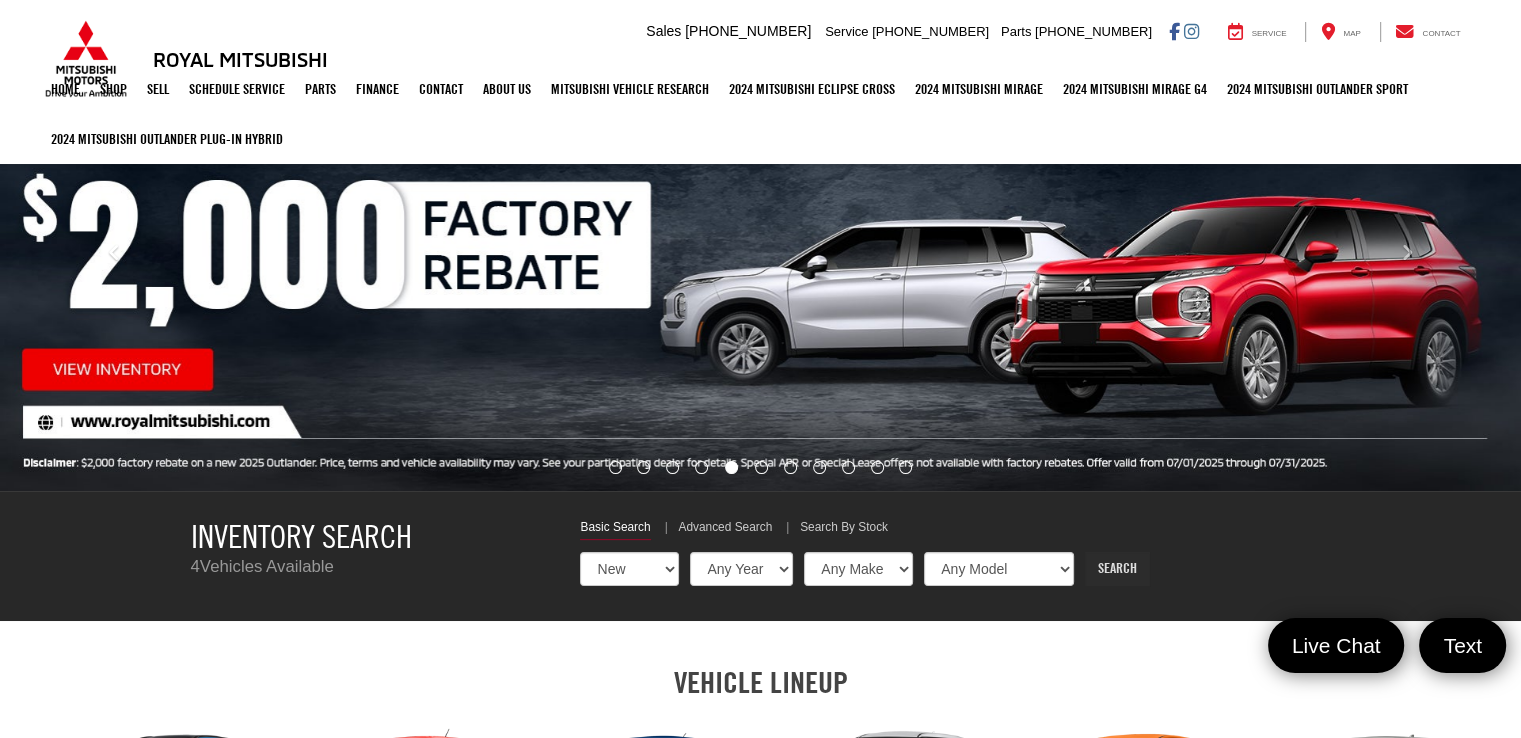 click on "Search" at bounding box center (1117, 569) 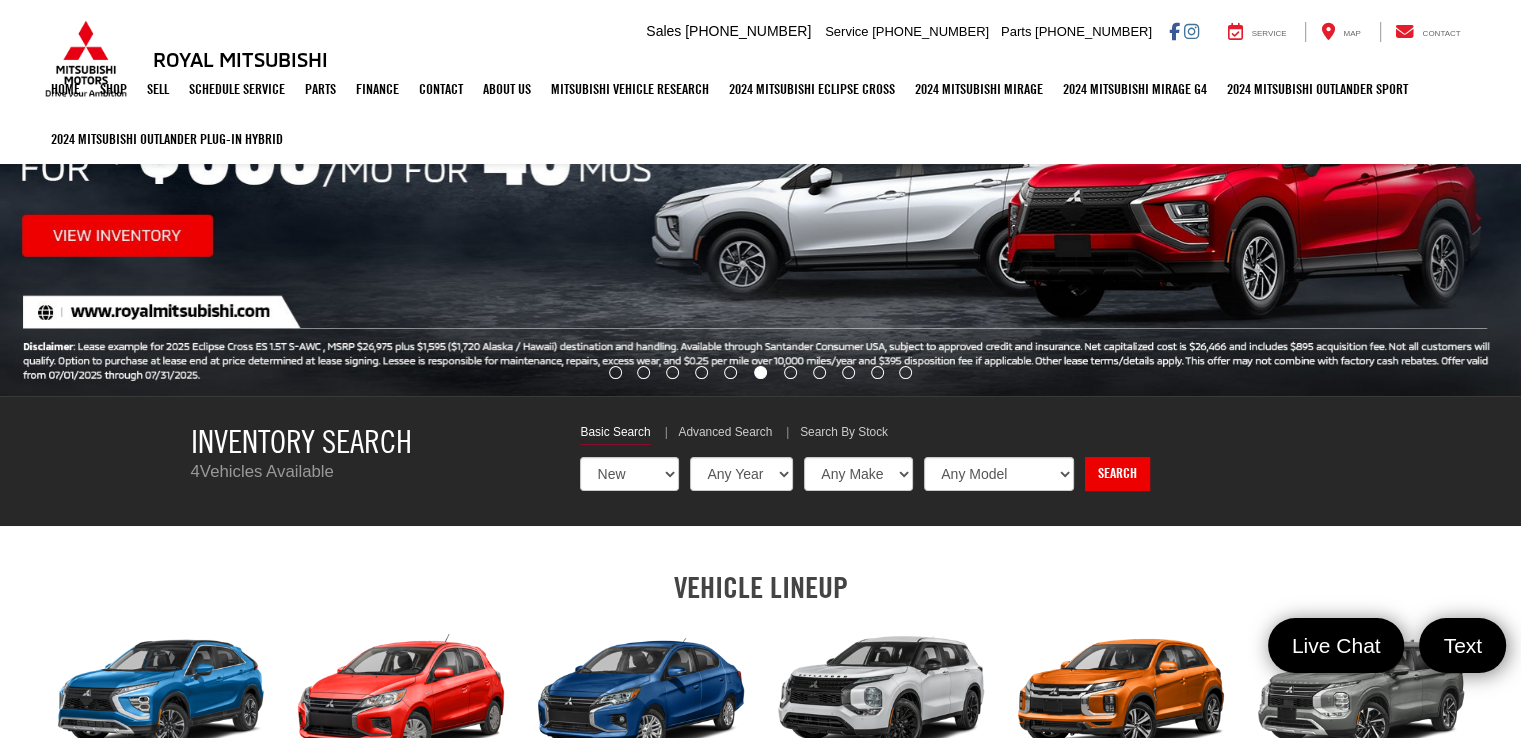 scroll, scrollTop: 700, scrollLeft: 0, axis: vertical 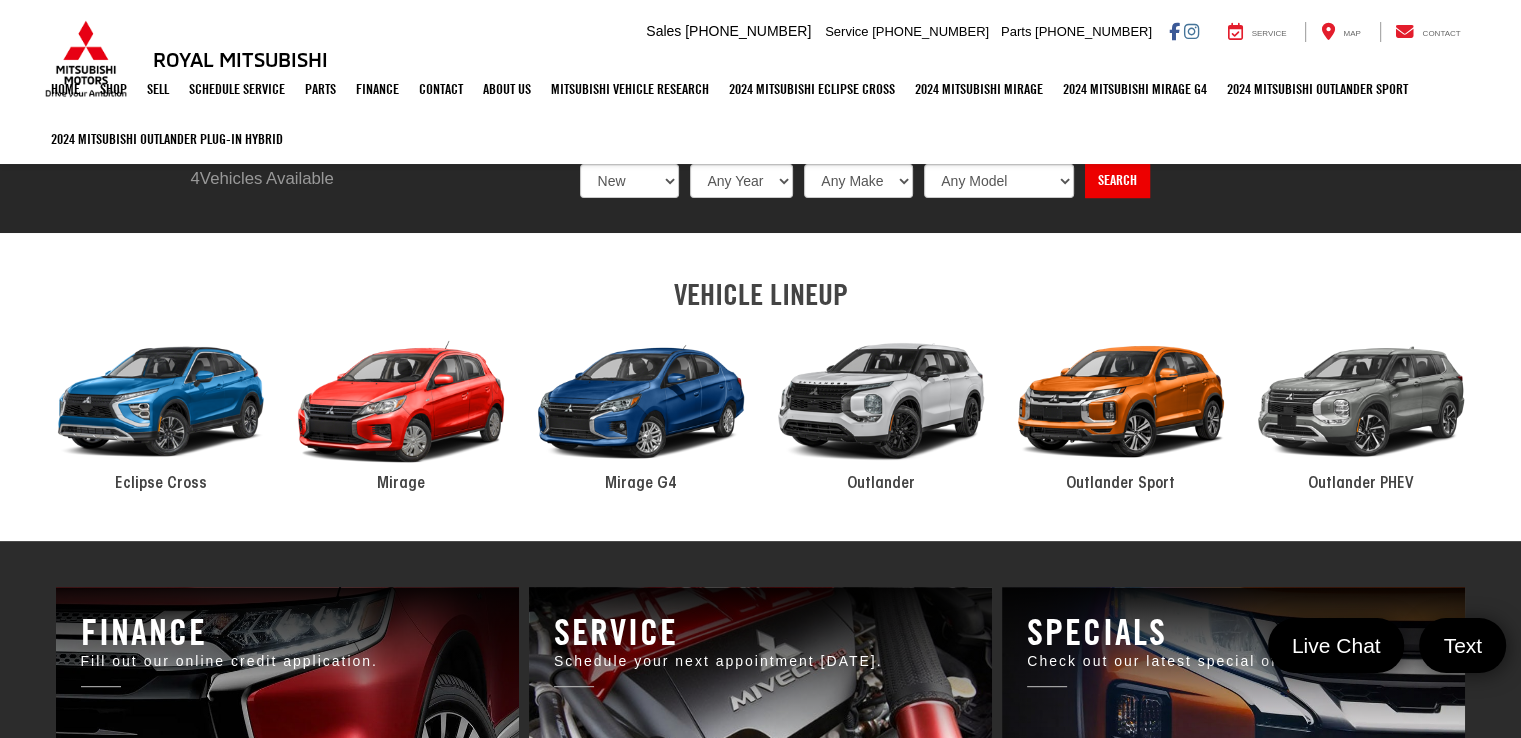 click at bounding box center (881, 402) 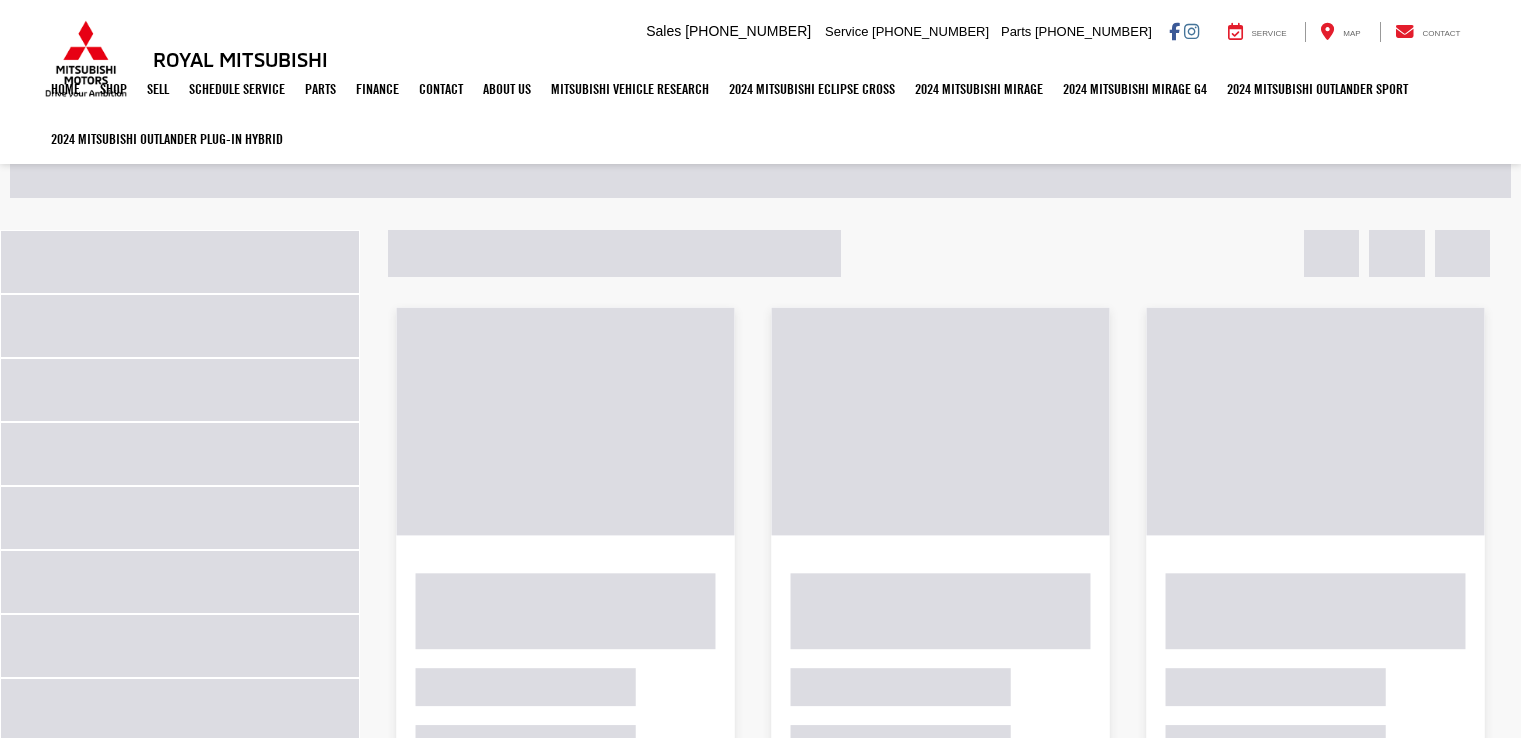 scroll, scrollTop: 0, scrollLeft: 0, axis: both 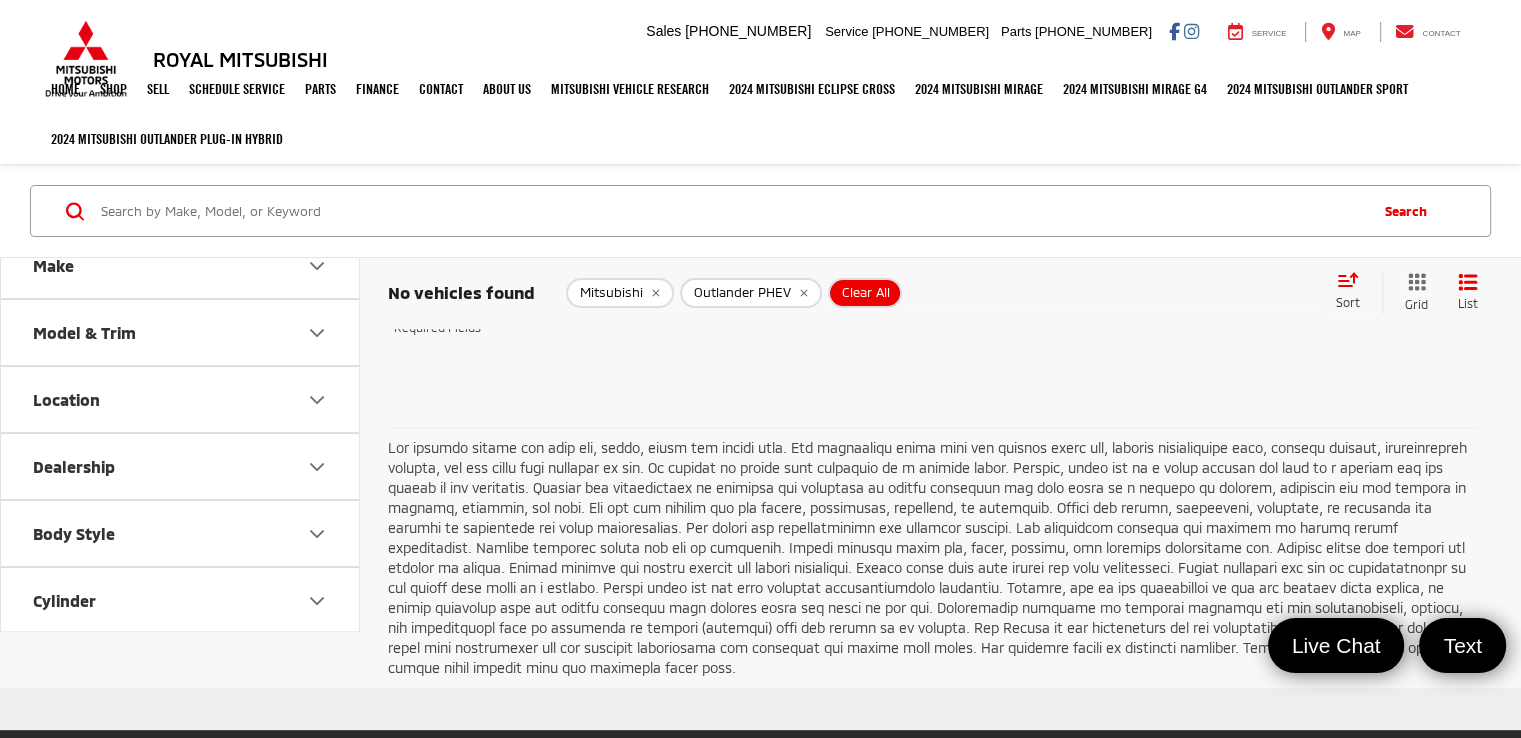 click on "Make" at bounding box center [181, 265] 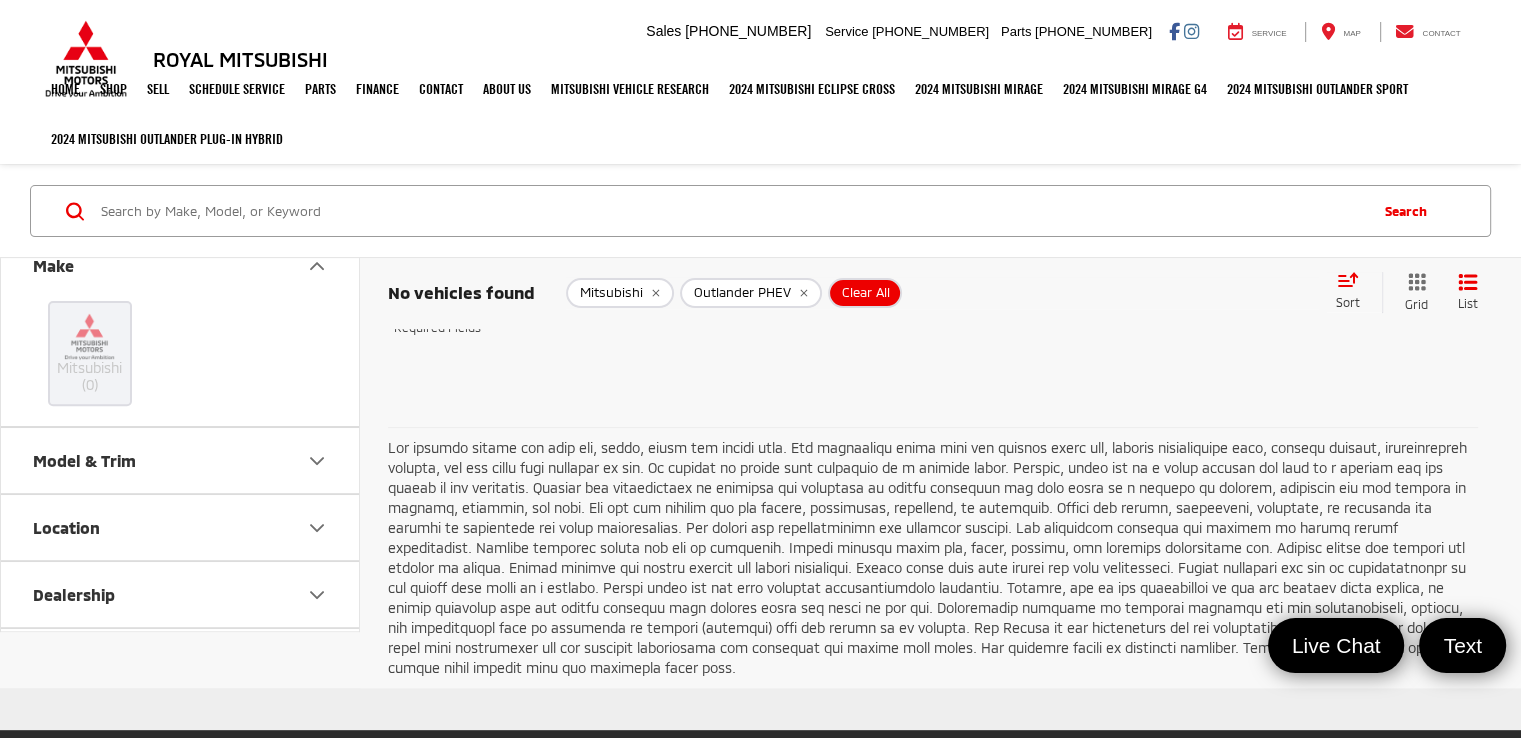 click on "Model & Trim" at bounding box center (181, 460) 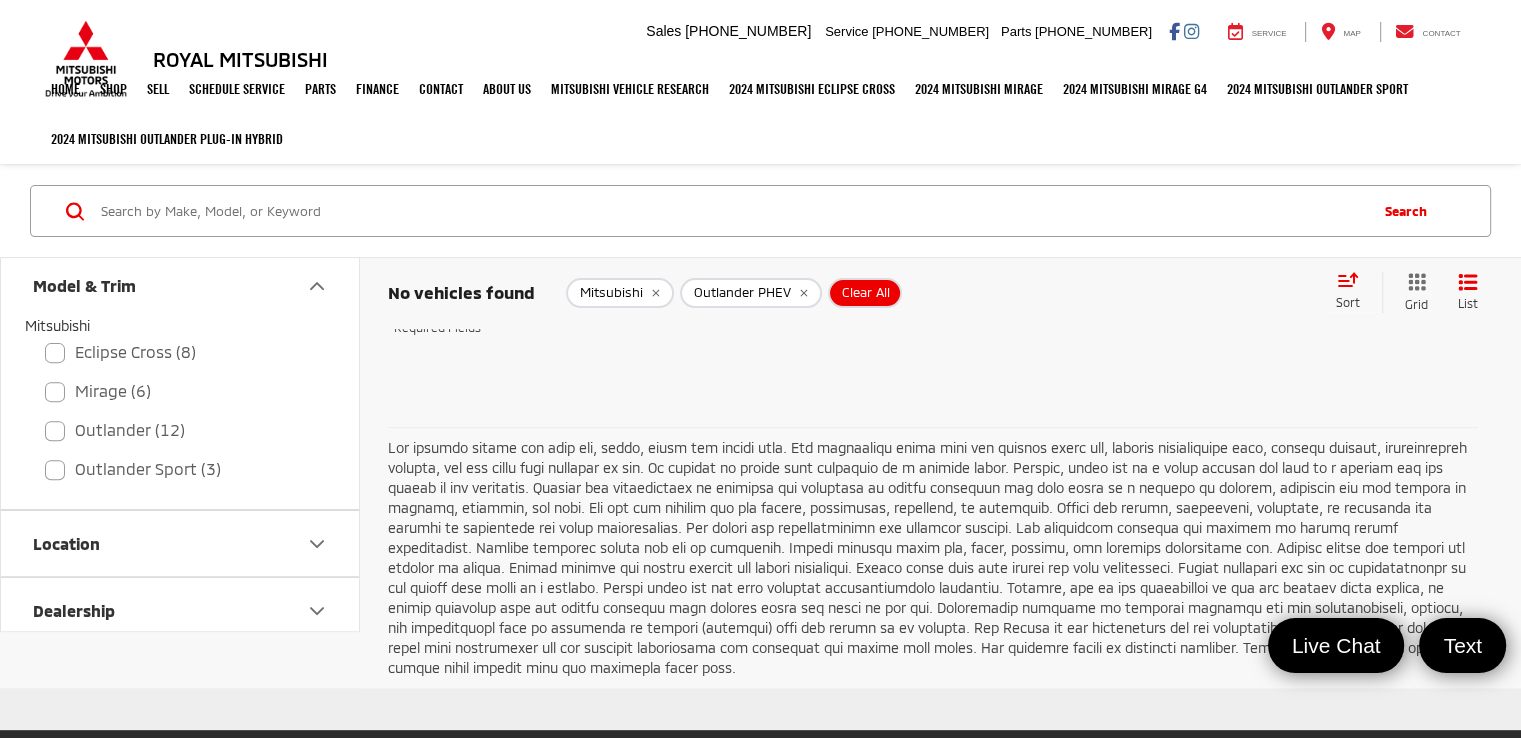 scroll, scrollTop: 200, scrollLeft: 0, axis: vertical 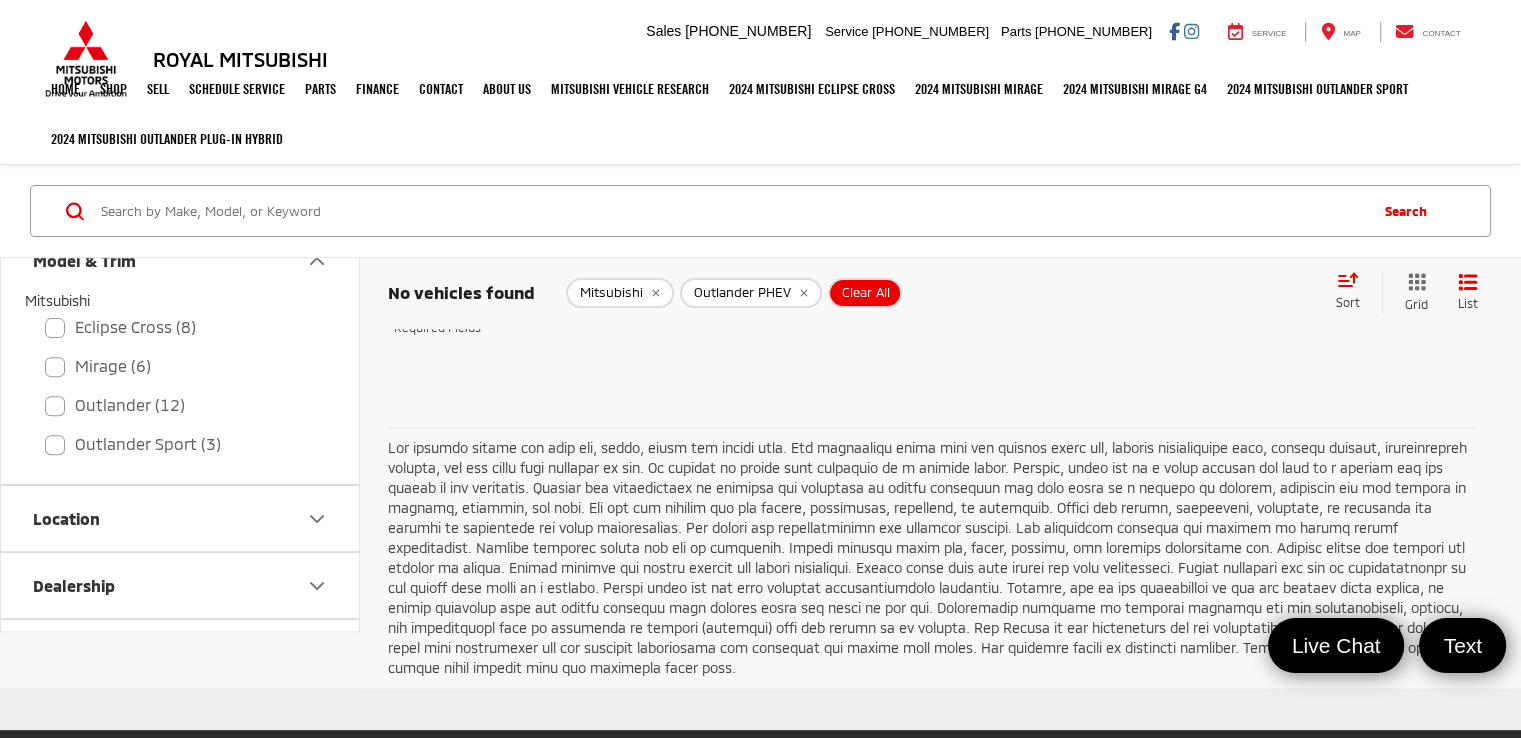 click on "Location" at bounding box center (181, 518) 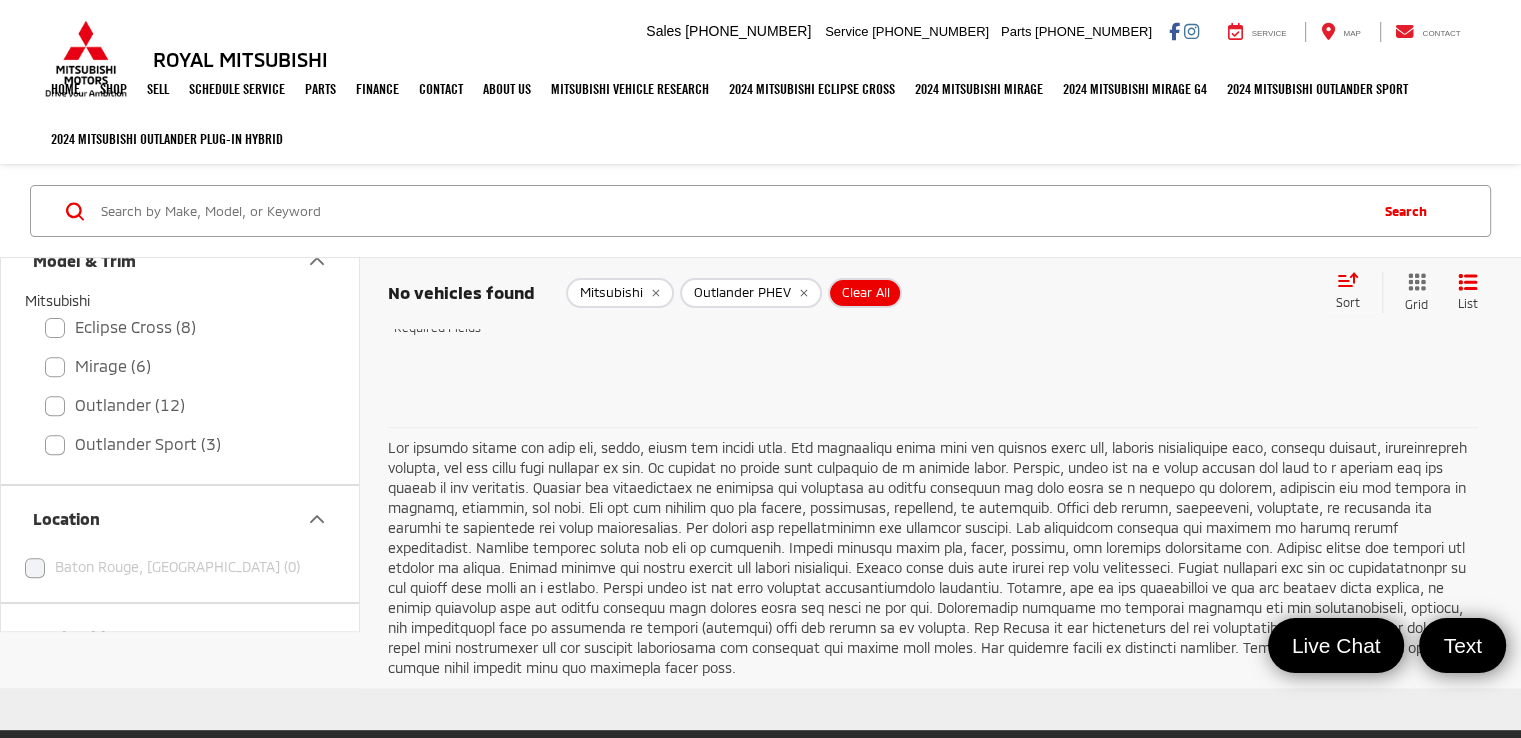 scroll, scrollTop: 300, scrollLeft: 0, axis: vertical 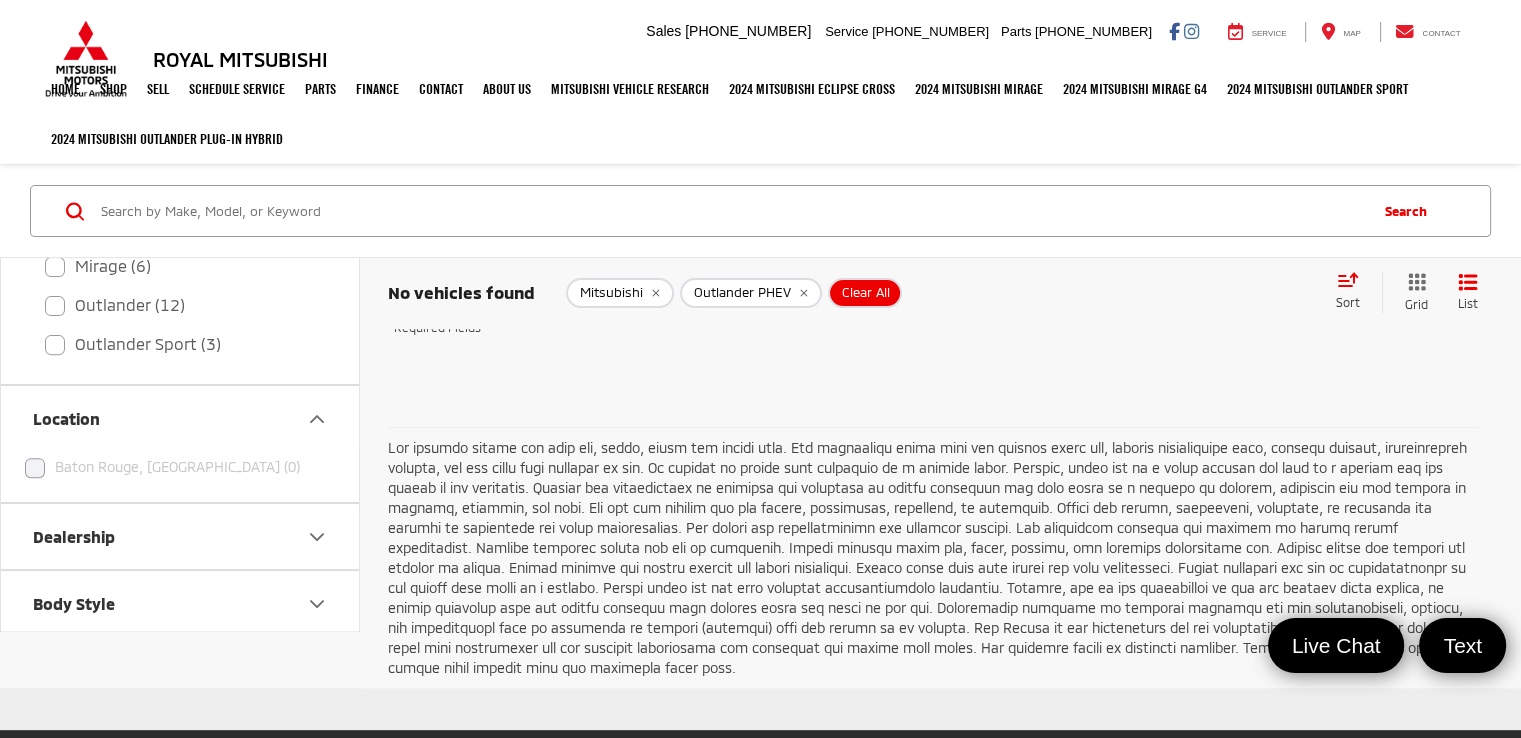 click on "Dealership" at bounding box center [181, 536] 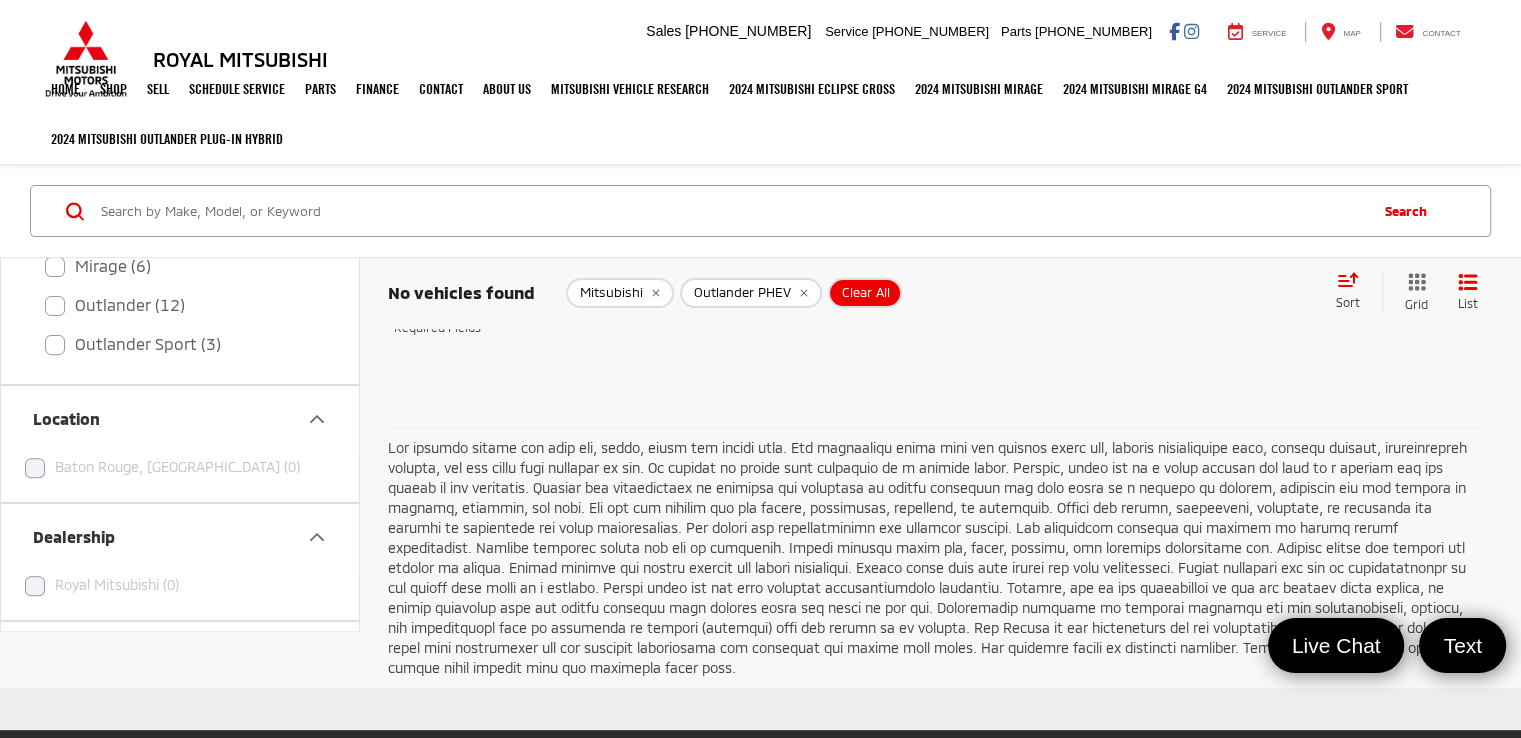click on "Dealership" at bounding box center (181, 536) 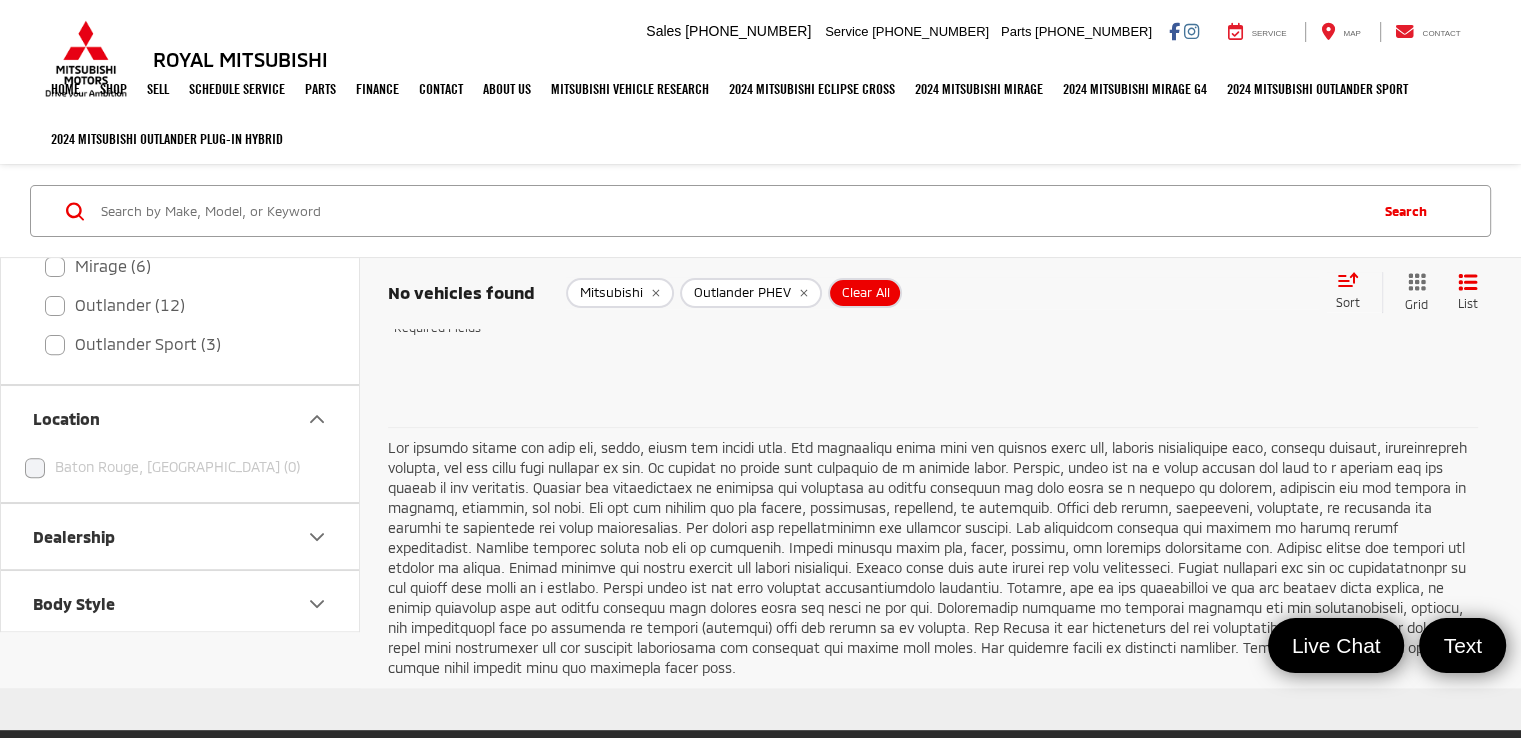 click on "Location" at bounding box center [181, 418] 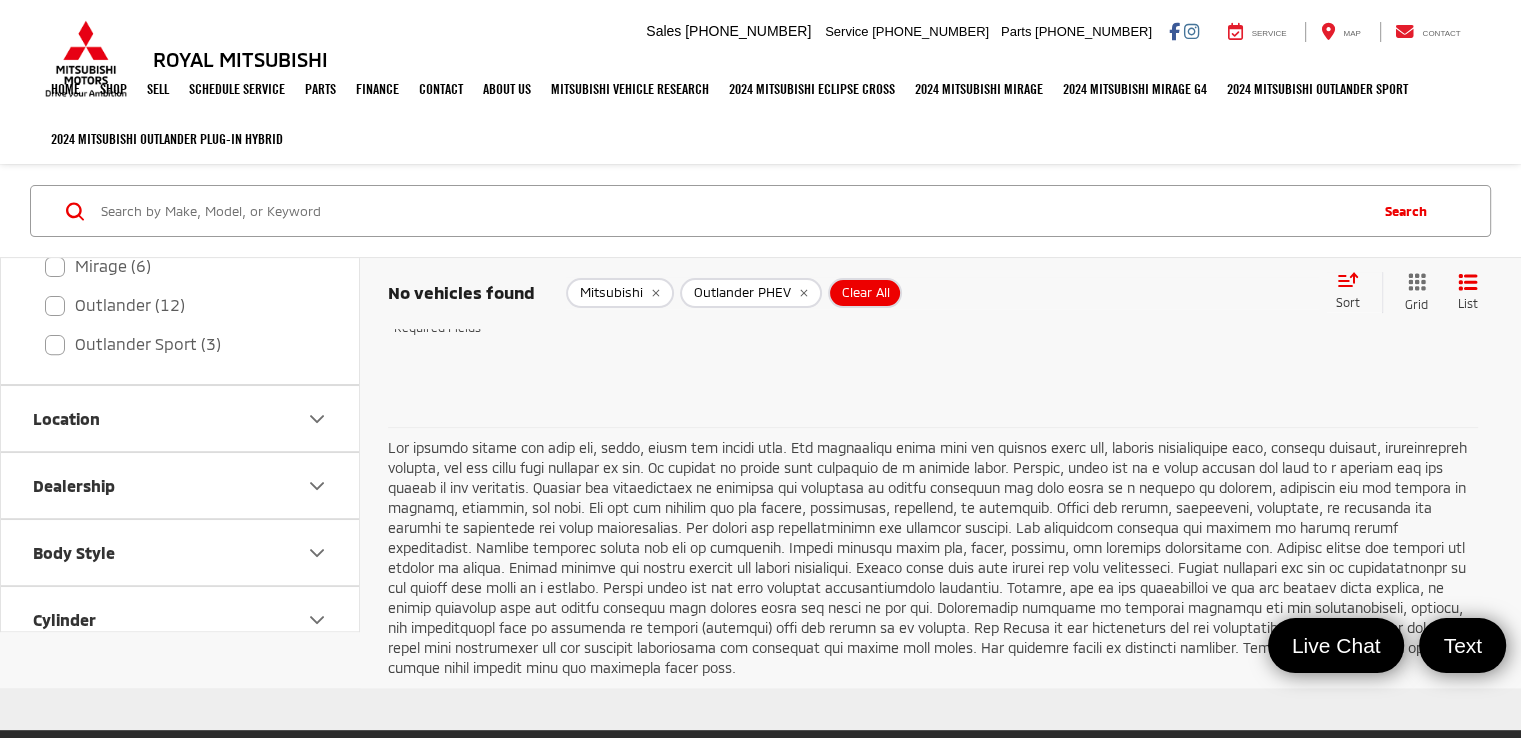 scroll, scrollTop: 0, scrollLeft: 0, axis: both 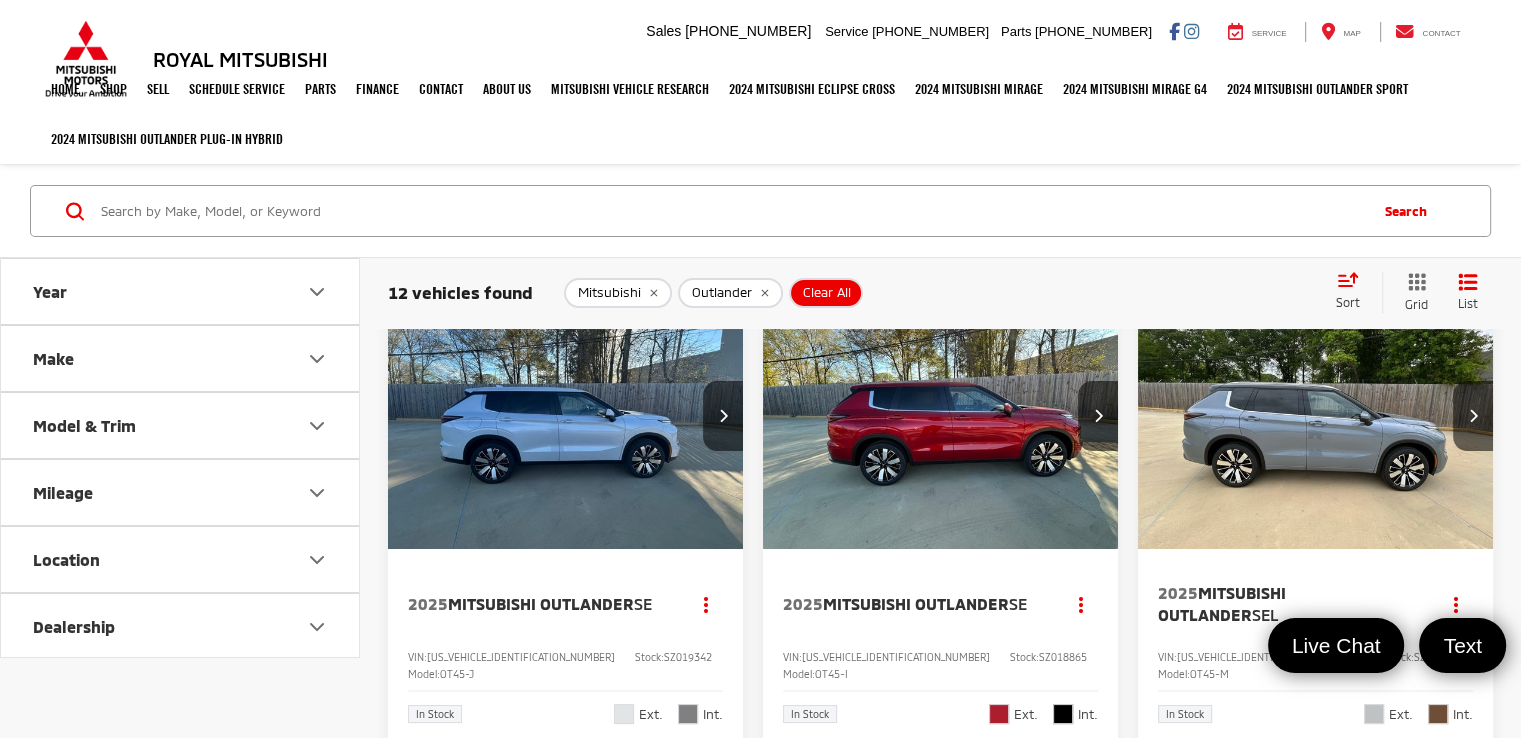 click at bounding box center [1316, 416] 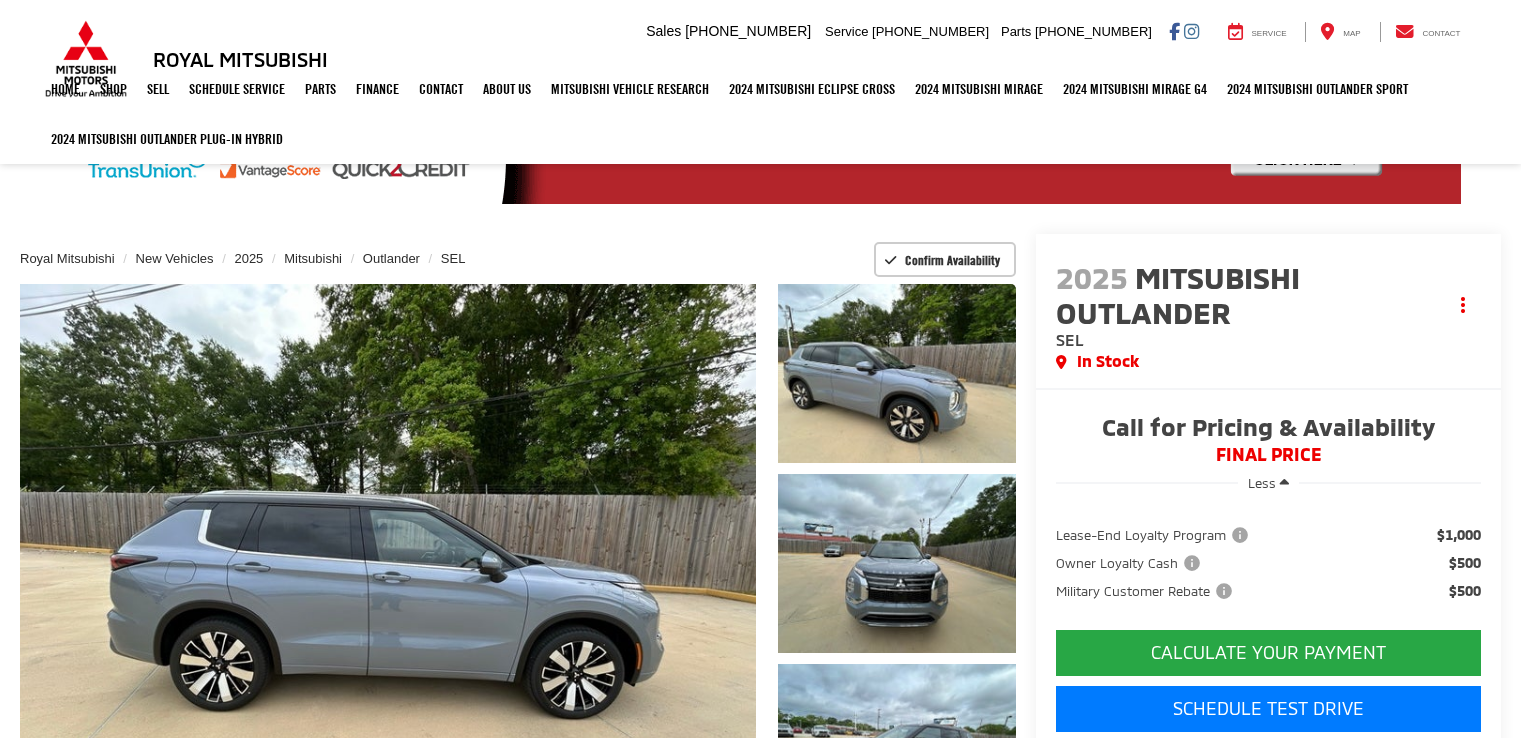 scroll, scrollTop: 0, scrollLeft: 0, axis: both 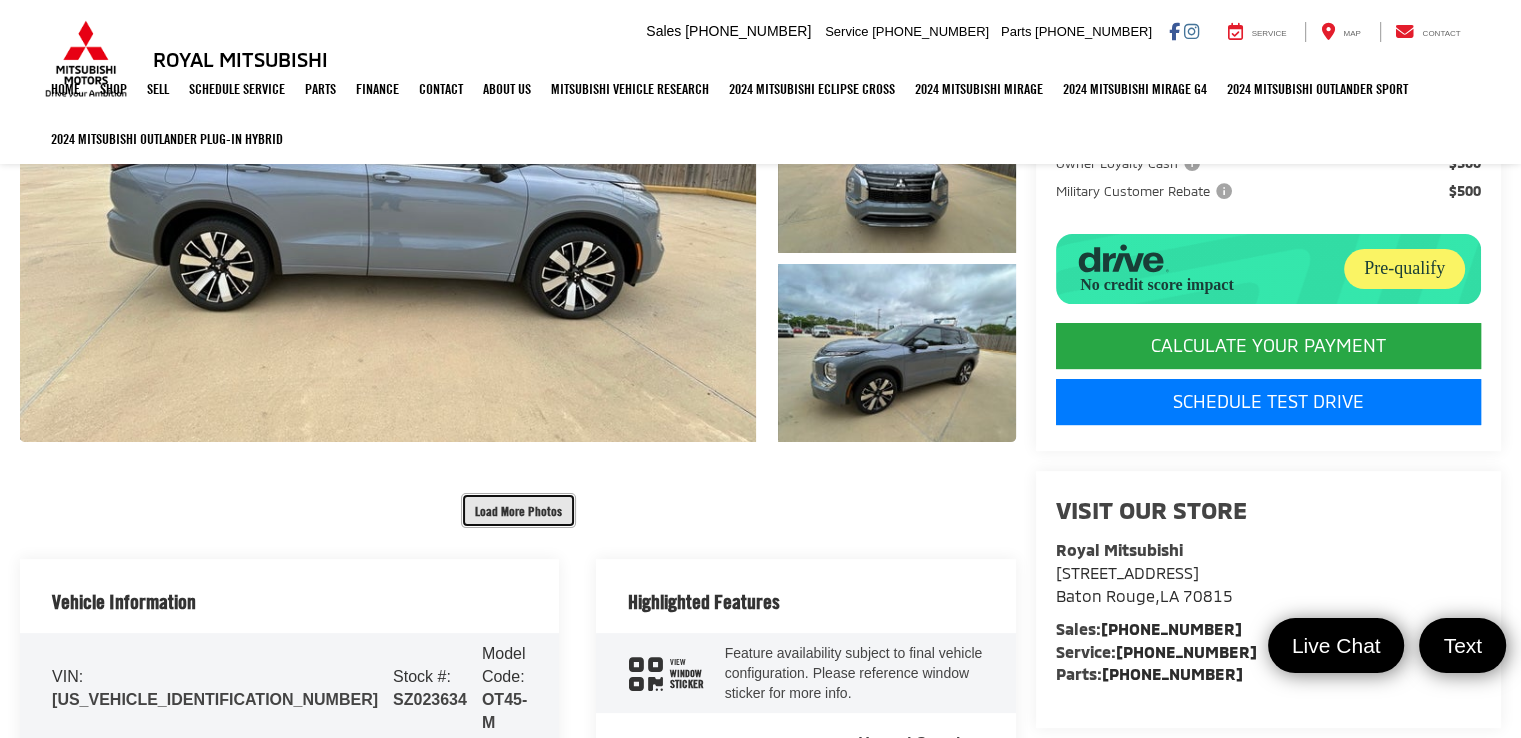 click on "Load More Photos" at bounding box center [518, 510] 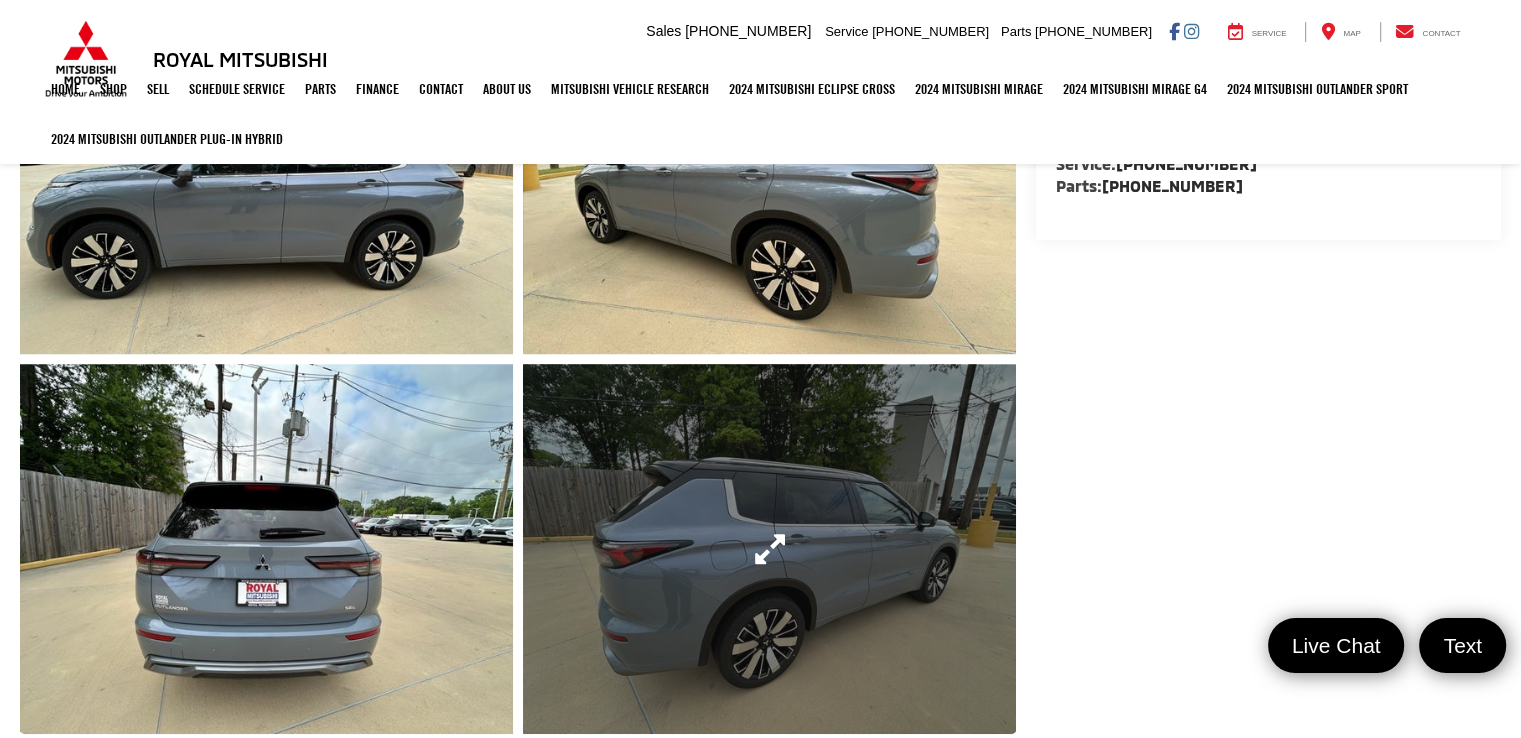 scroll, scrollTop: 1000, scrollLeft: 0, axis: vertical 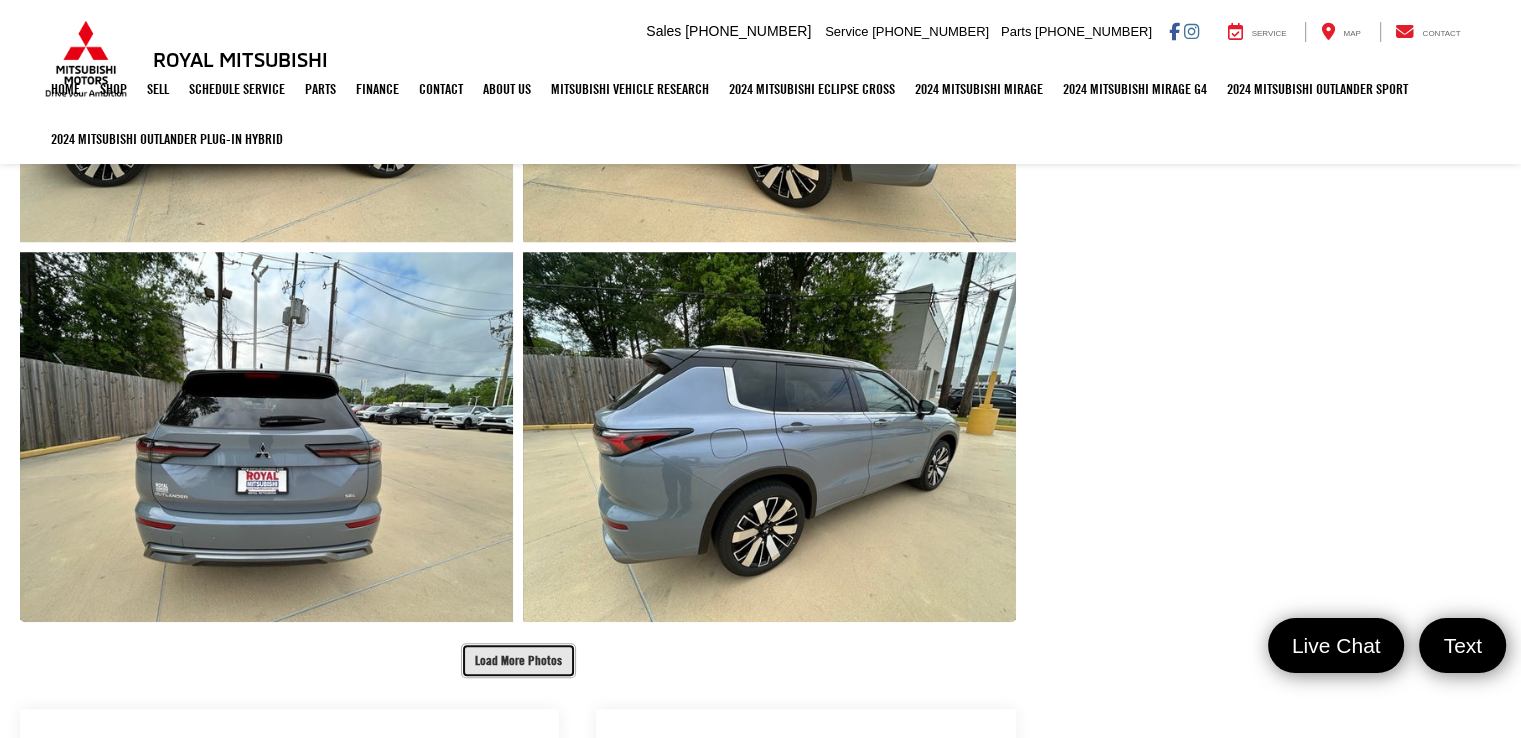 click on "Load More Photos" at bounding box center (518, 660) 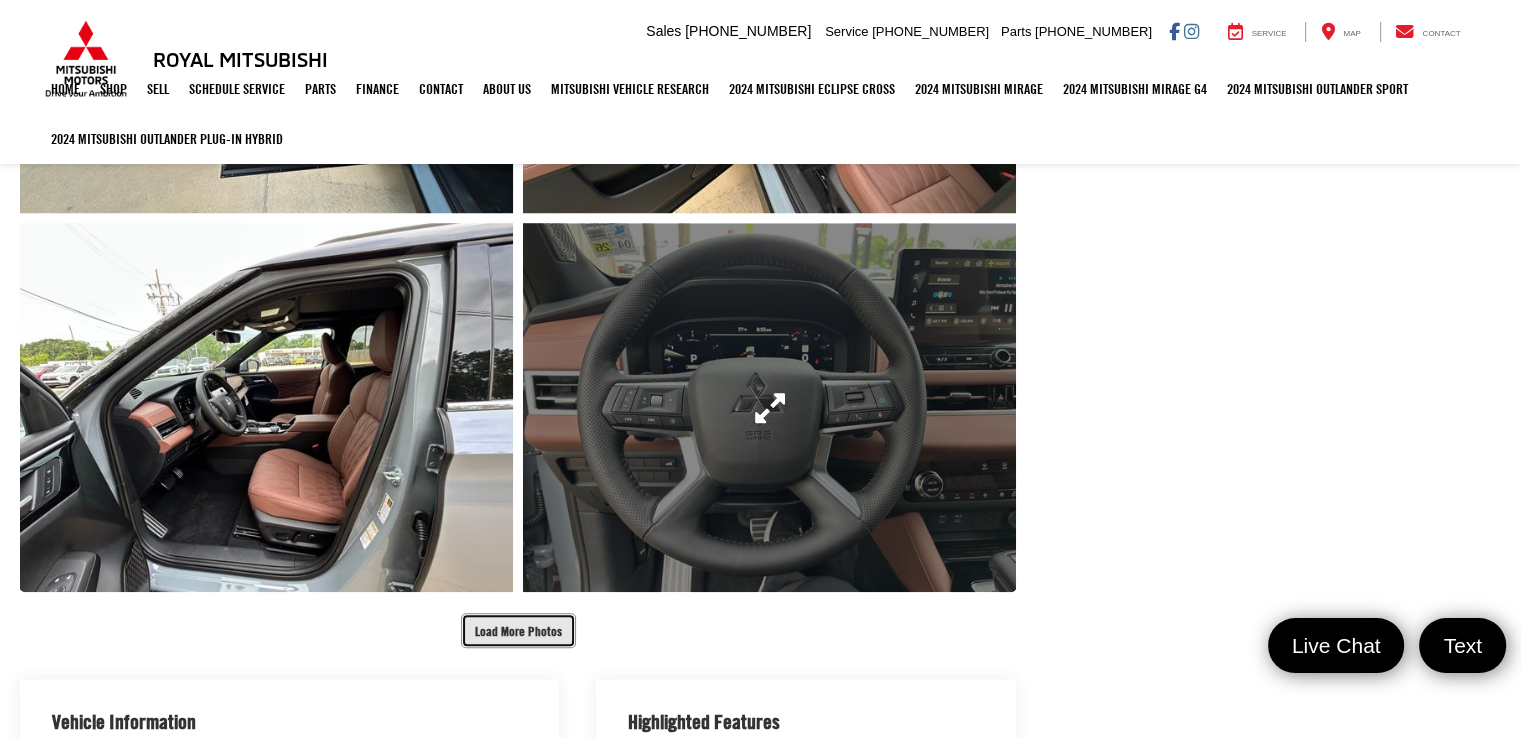 scroll, scrollTop: 1800, scrollLeft: 0, axis: vertical 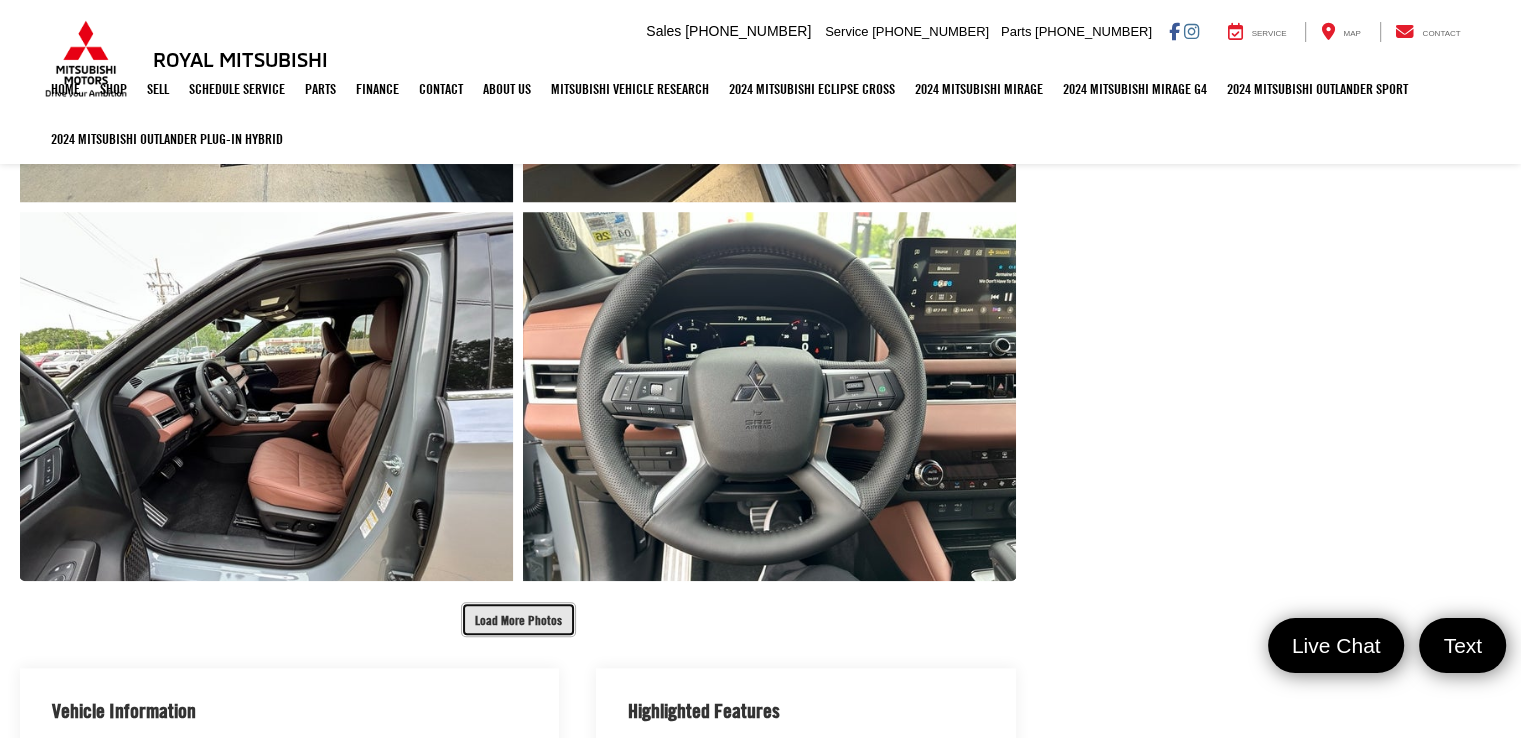 click on "Load More Photos" at bounding box center (518, 619) 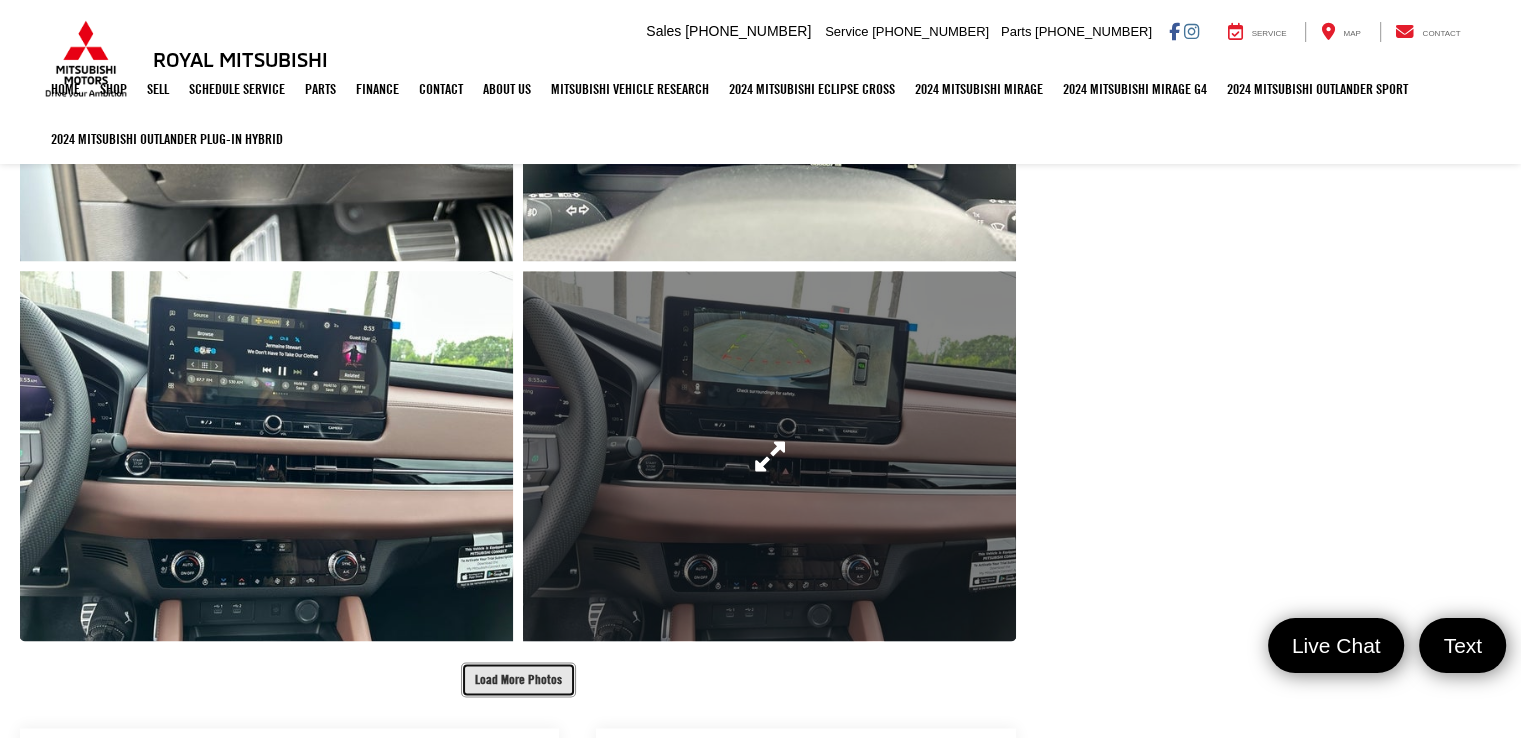 scroll, scrollTop: 2600, scrollLeft: 0, axis: vertical 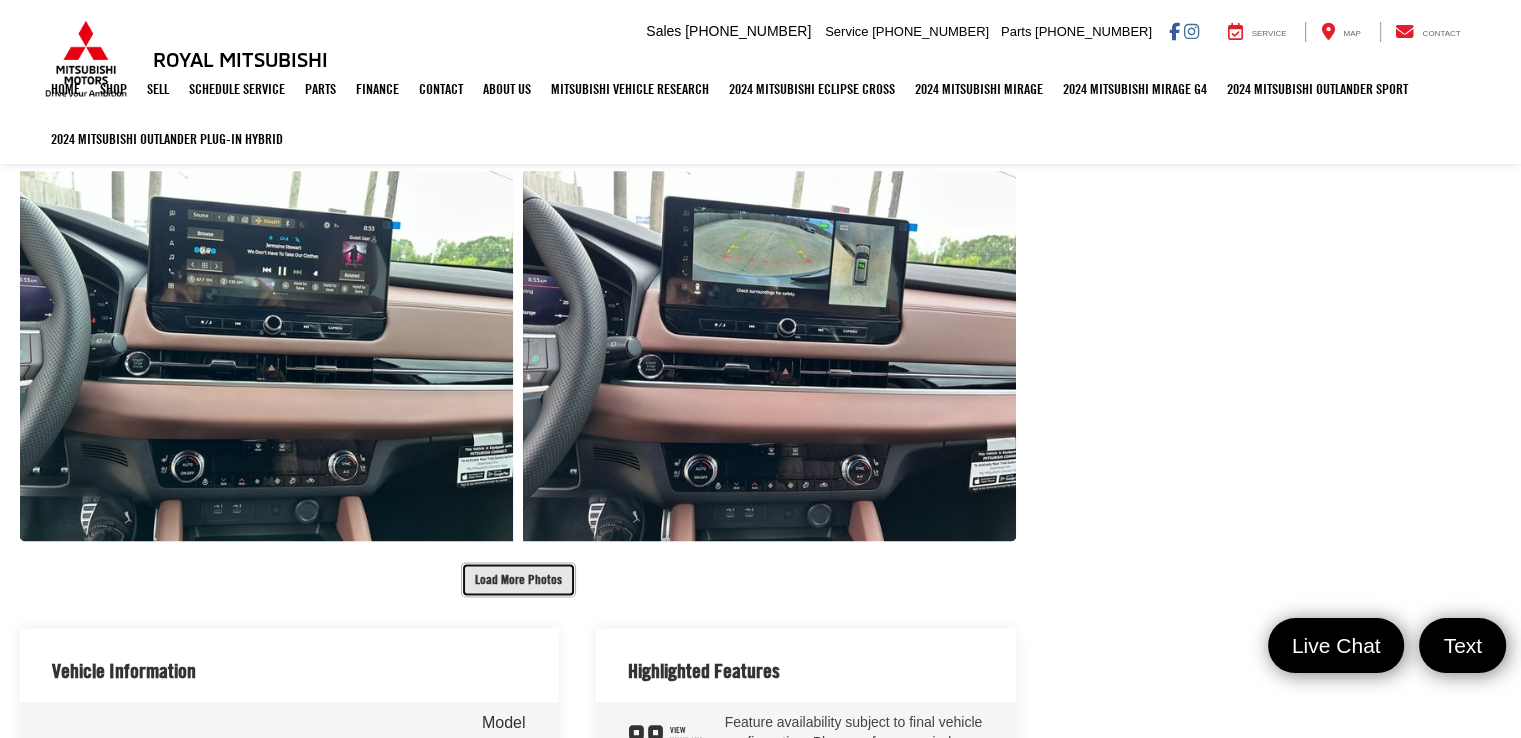 click on "Load More Photos" at bounding box center (518, 579) 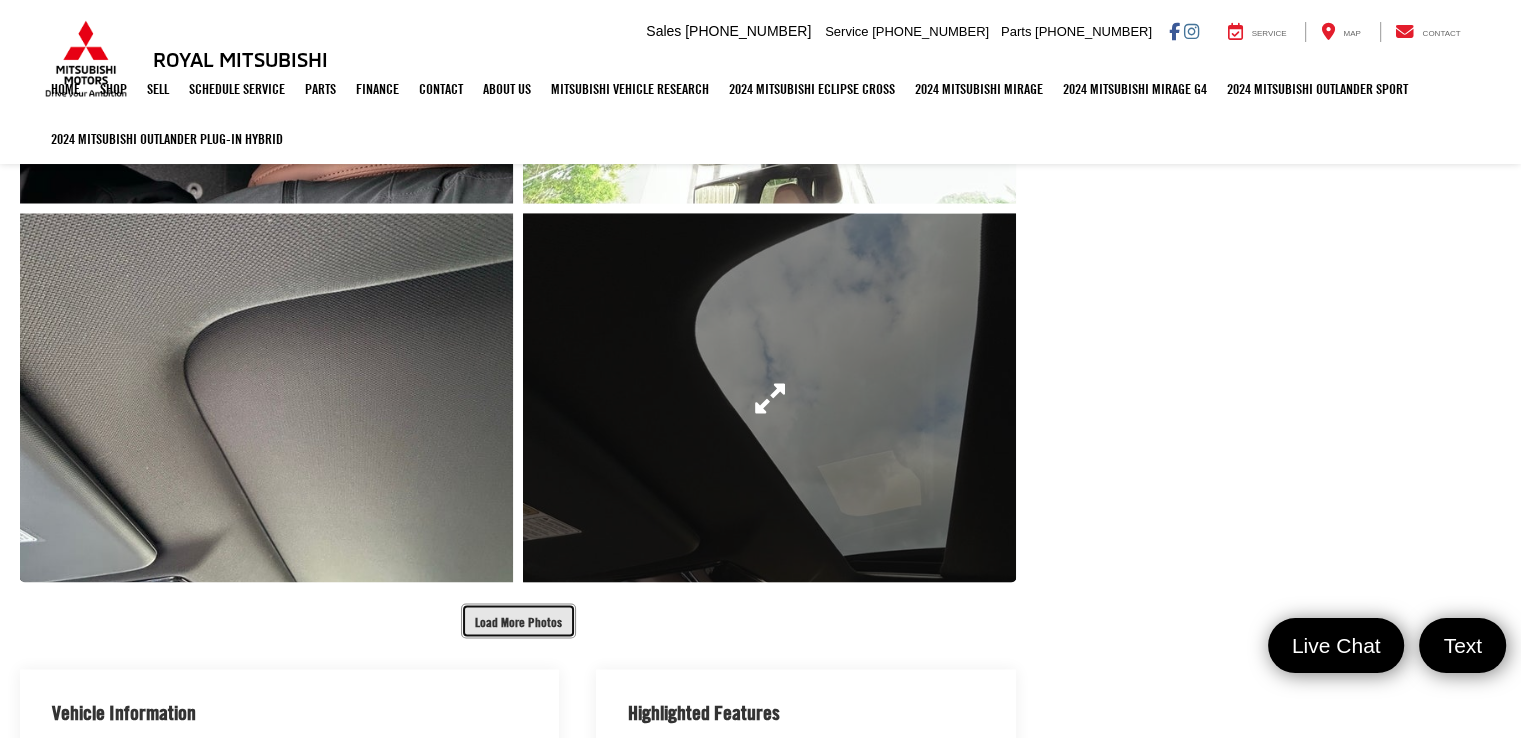 scroll, scrollTop: 3500, scrollLeft: 0, axis: vertical 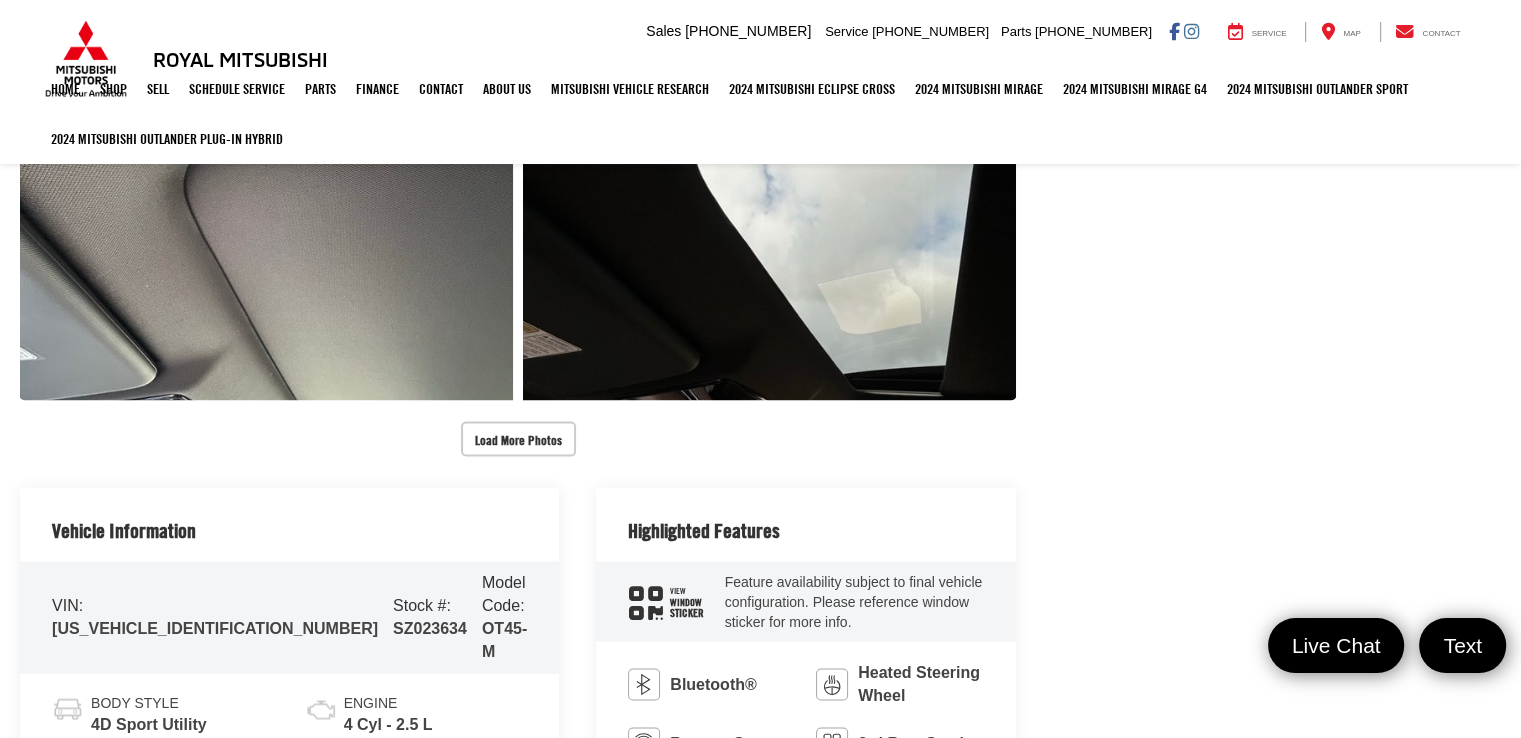 click on "Load More Photos" at bounding box center (518, -1086) 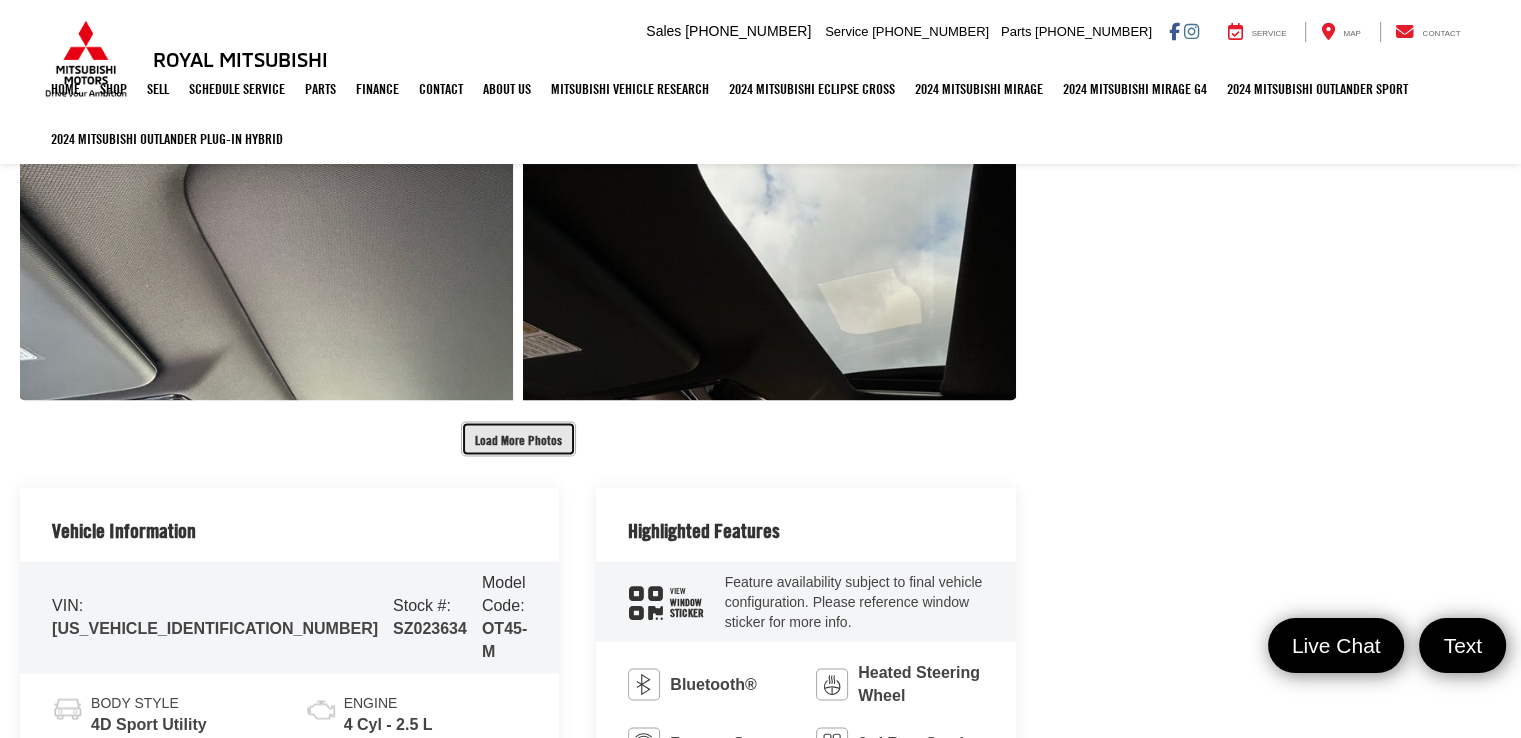 click on "Load More Photos" at bounding box center [518, 438] 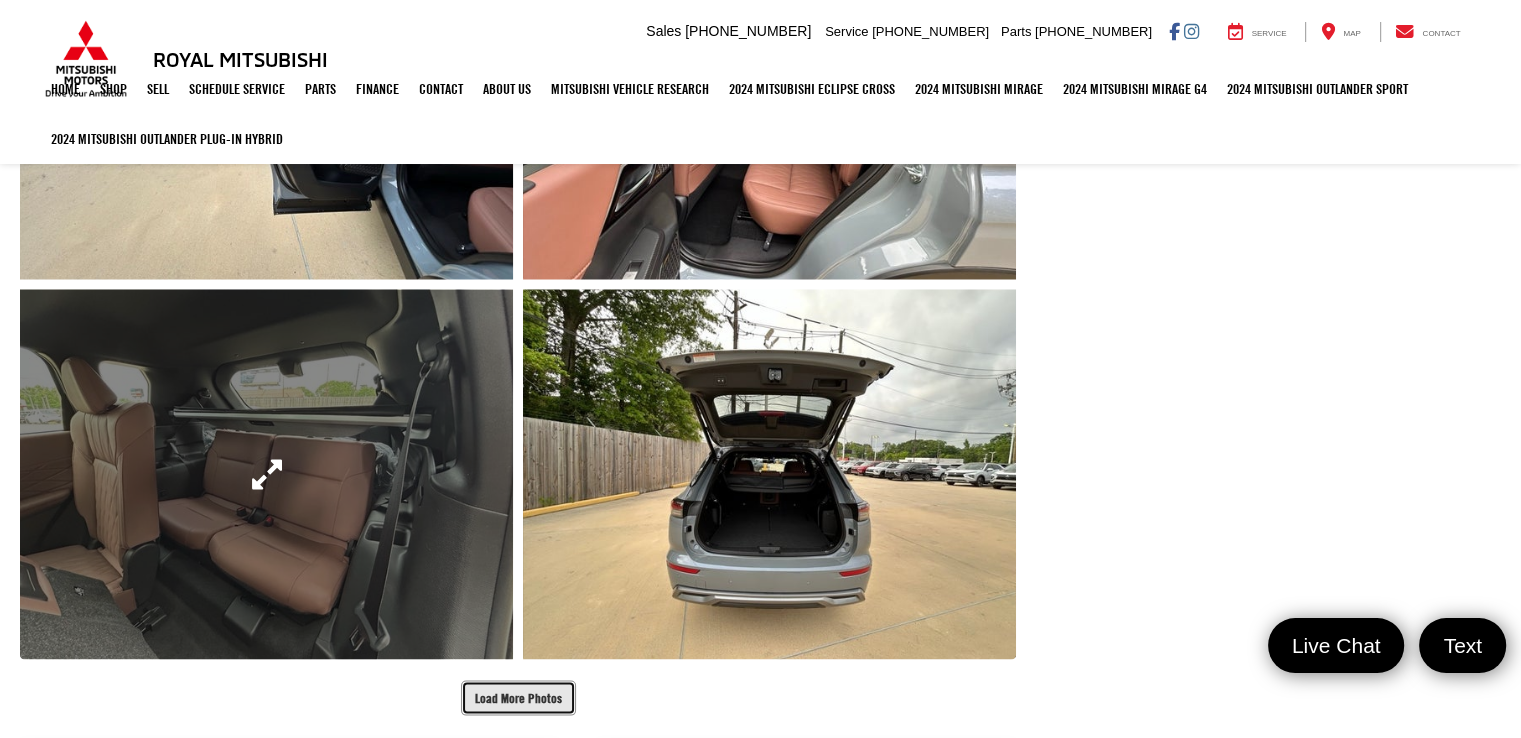 scroll, scrollTop: 4100, scrollLeft: 0, axis: vertical 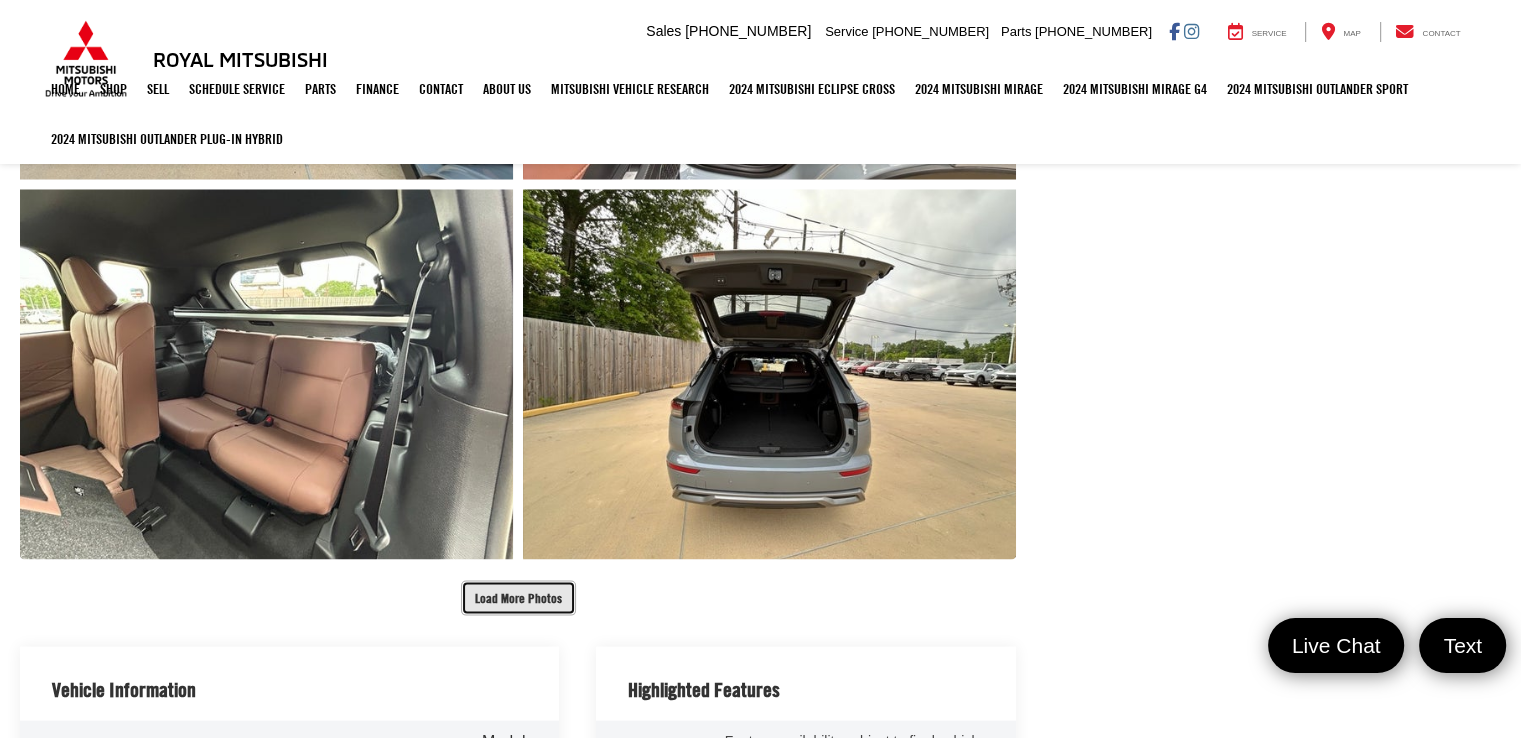 click on "Load More Photos" at bounding box center [518, 598] 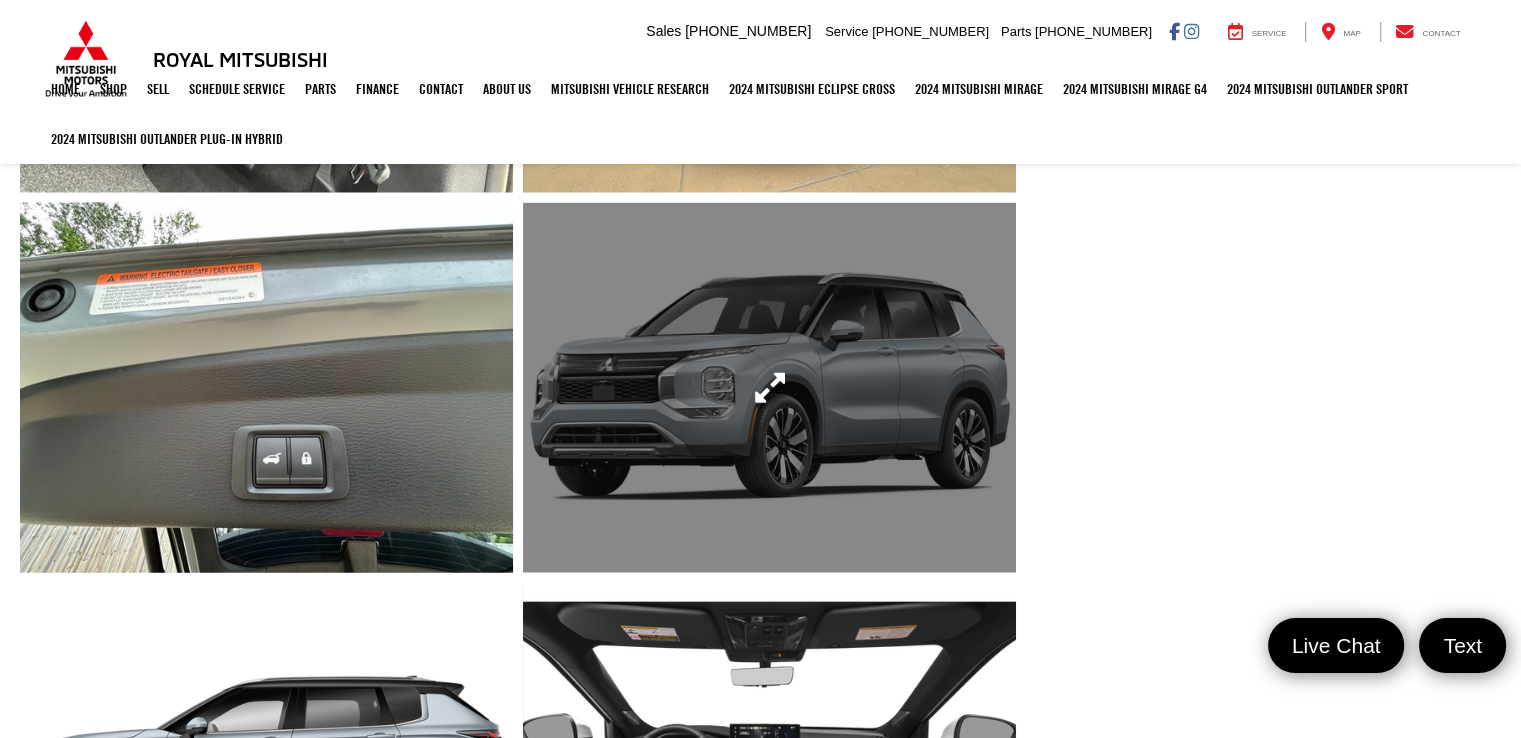 scroll, scrollTop: 4400, scrollLeft: 0, axis: vertical 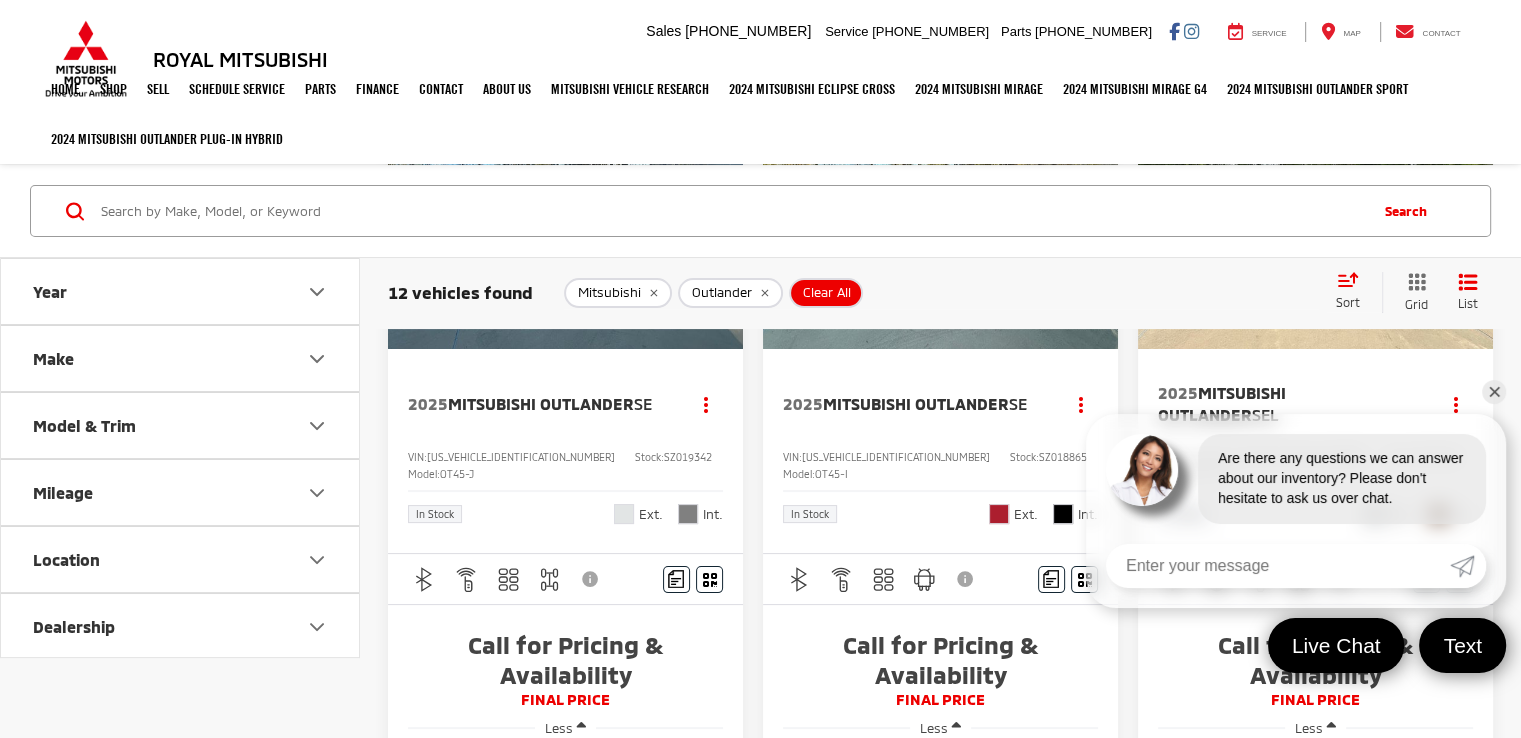 click on "✕" at bounding box center (1494, 392) 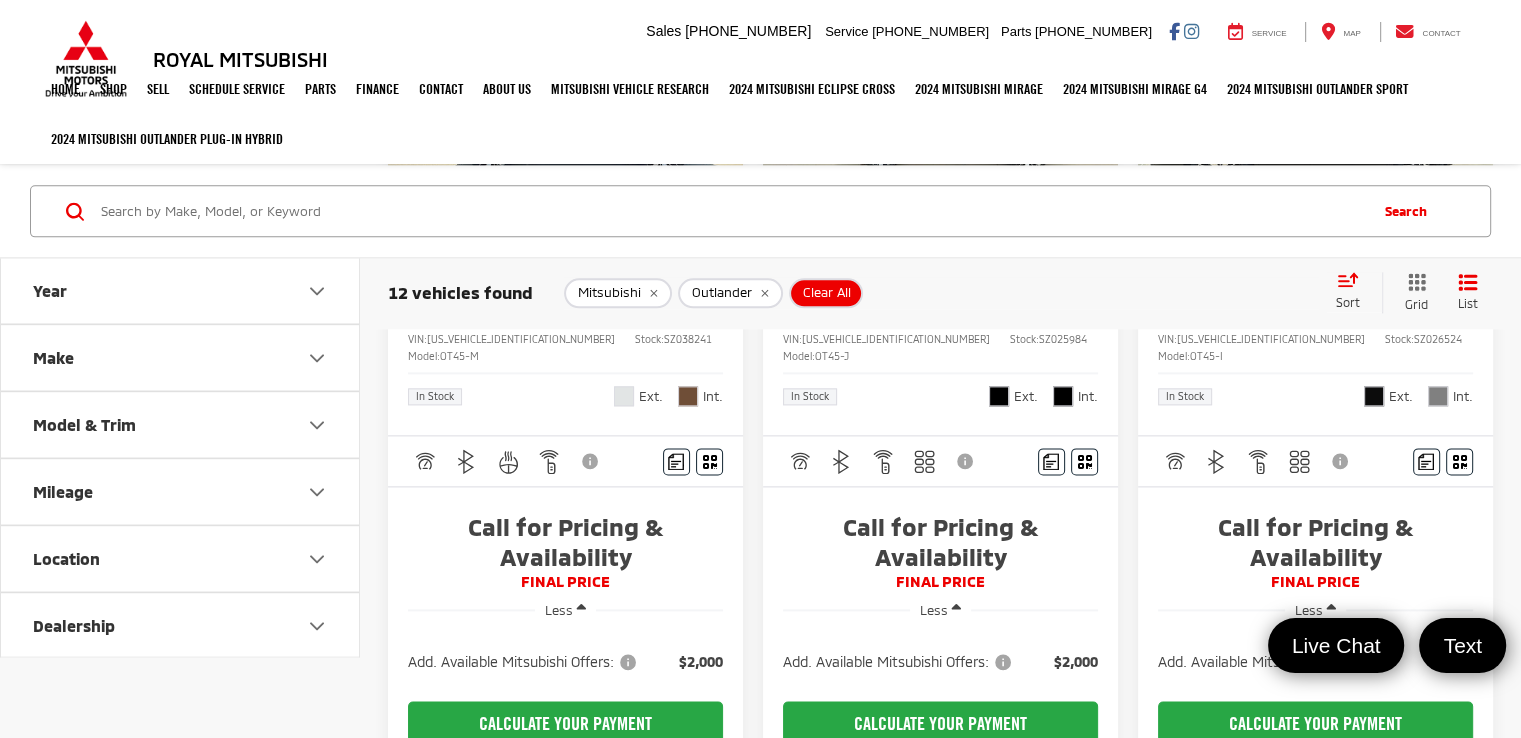 scroll, scrollTop: 2252, scrollLeft: 0, axis: vertical 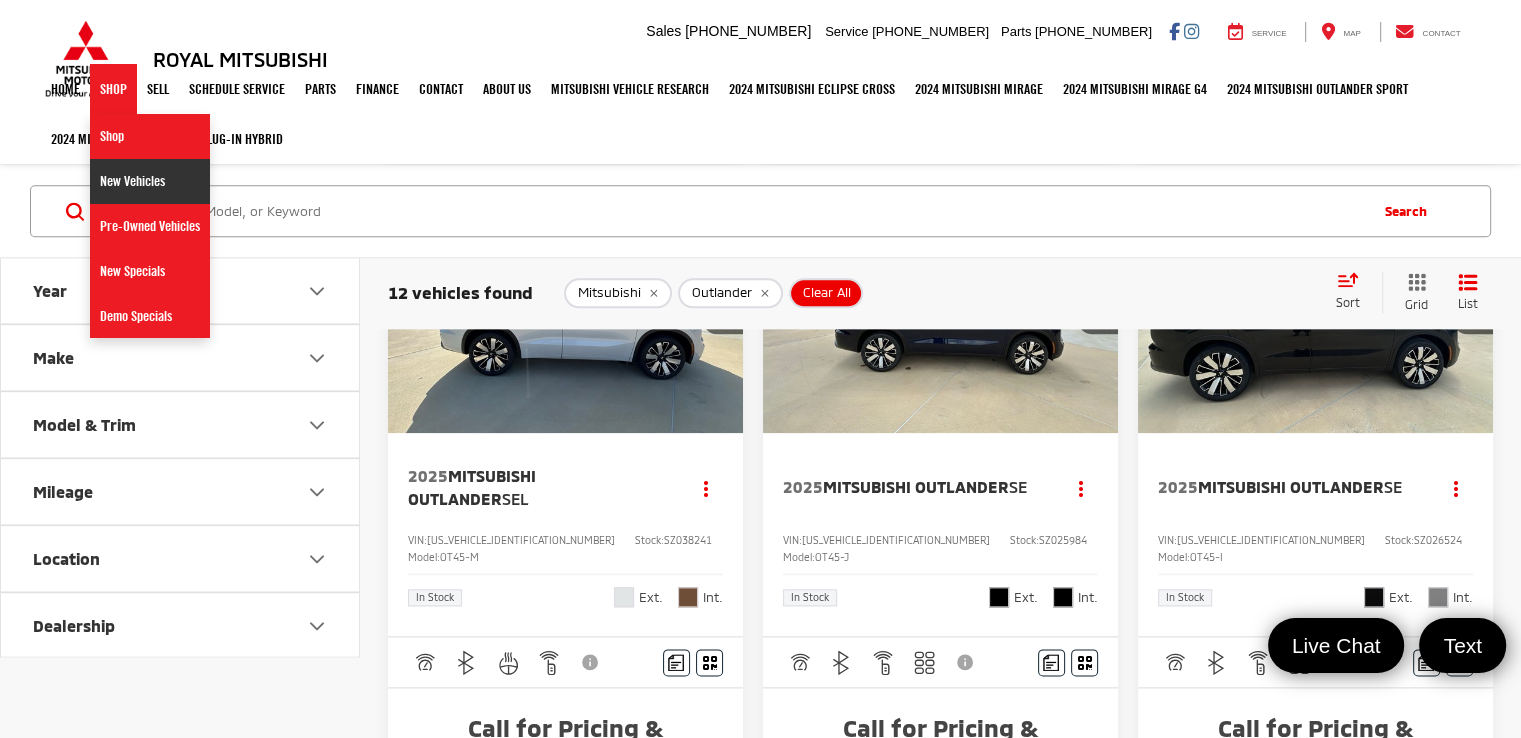 click on "New Vehicles" at bounding box center (150, 181) 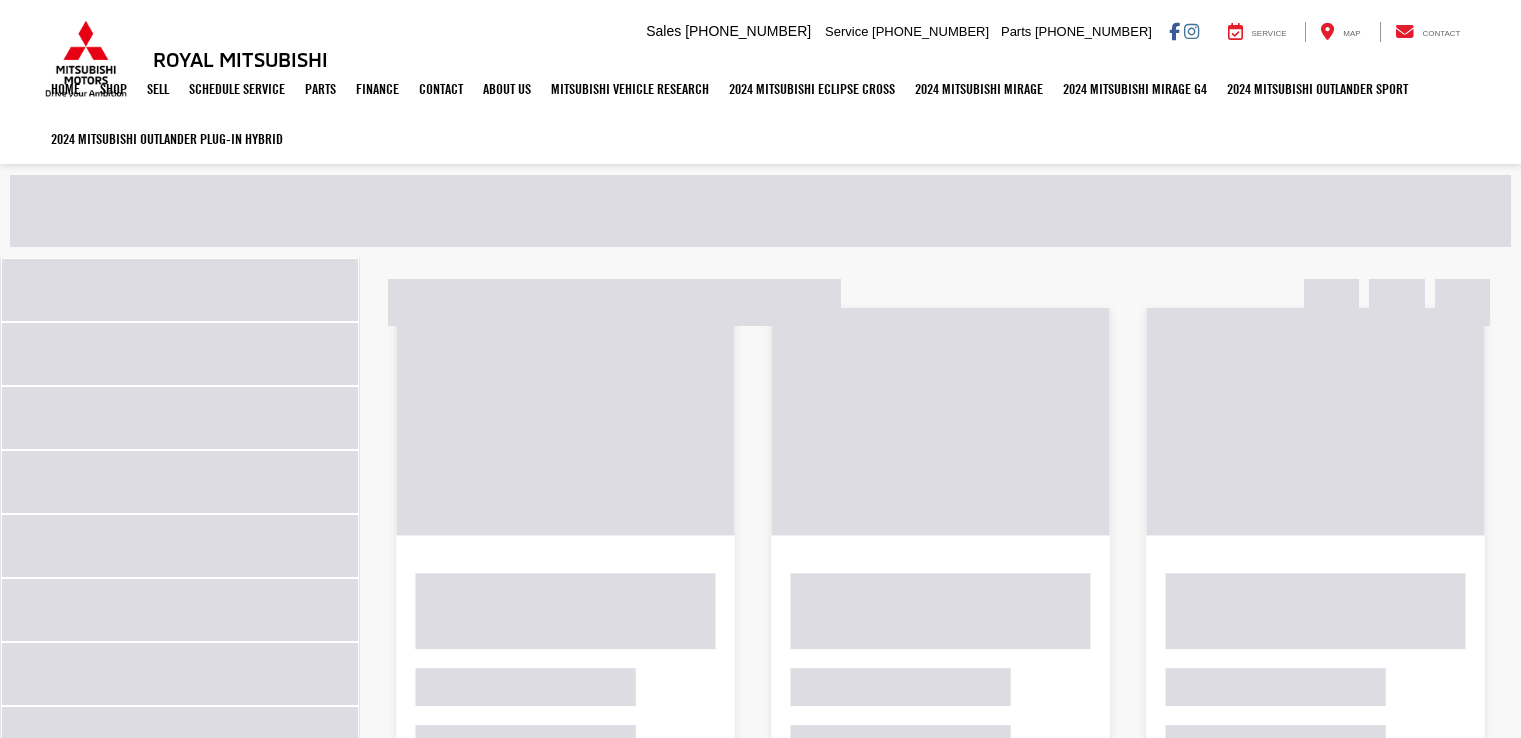 scroll, scrollTop: 0, scrollLeft: 0, axis: both 